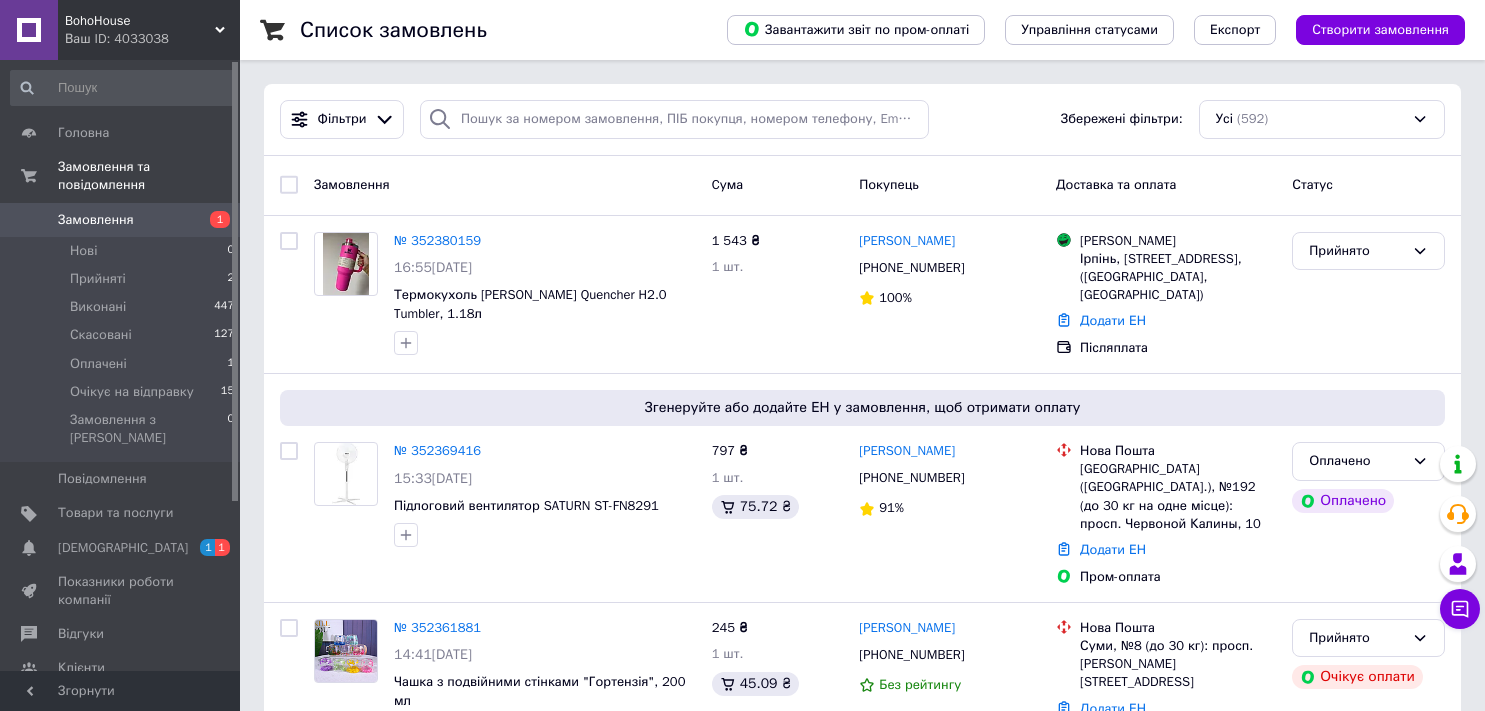 scroll, scrollTop: 0, scrollLeft: 0, axis: both 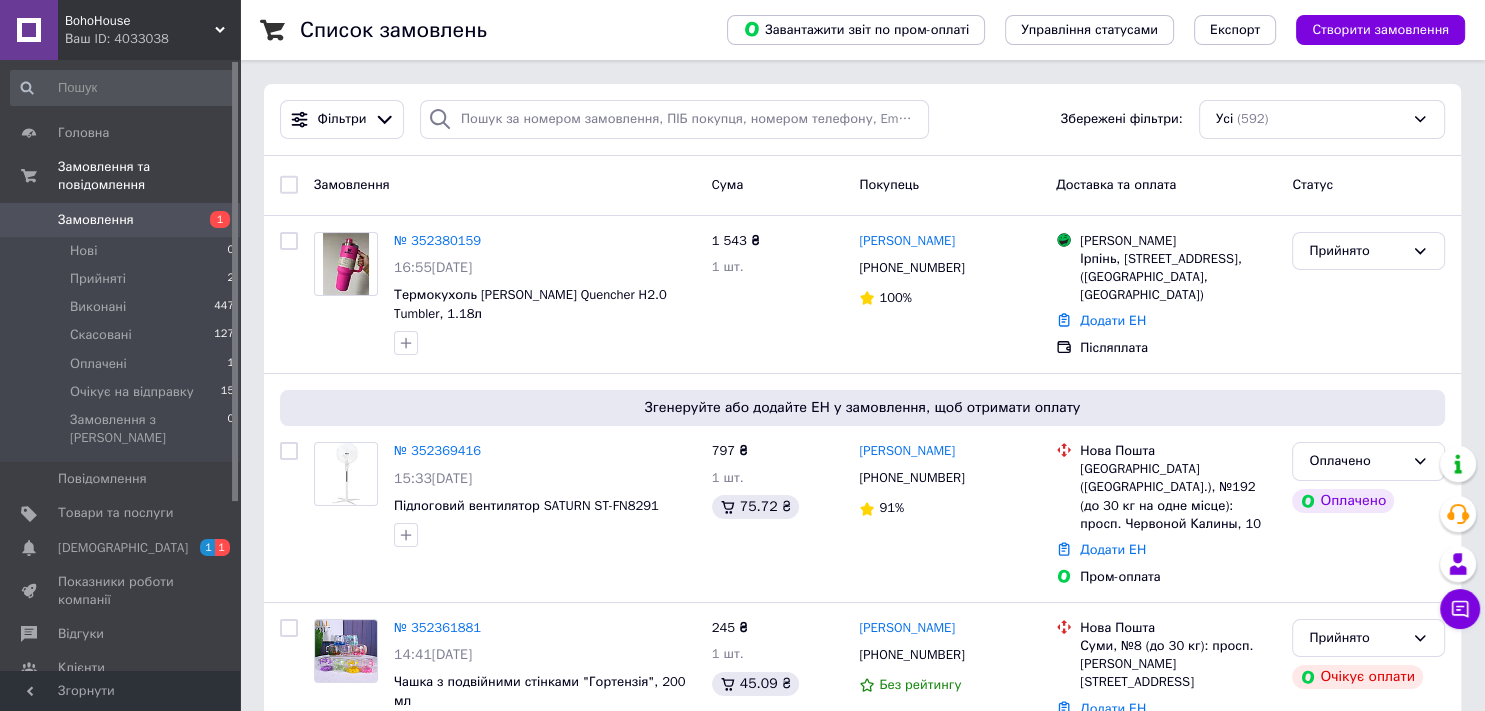 click on "Замовлення" at bounding box center (96, 220) 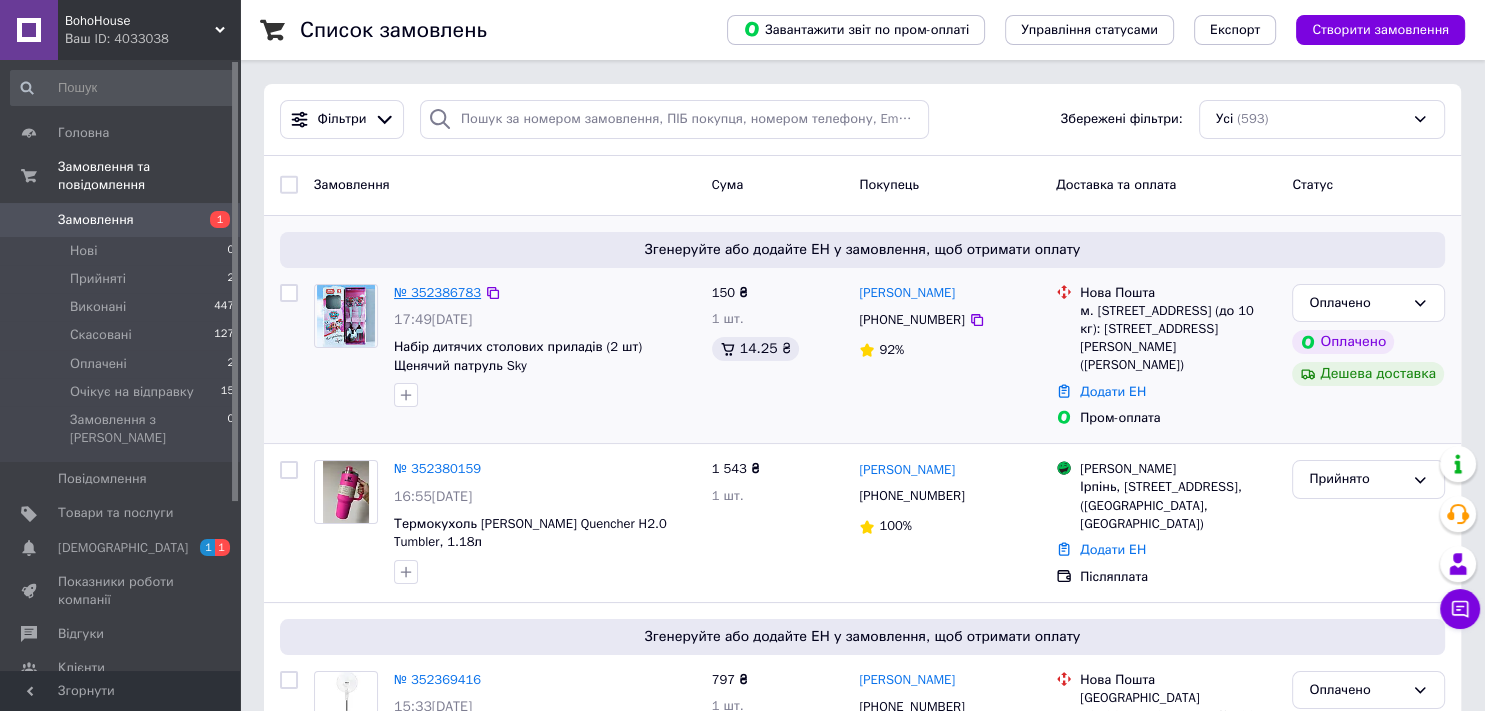click on "№ 352386783" at bounding box center (437, 292) 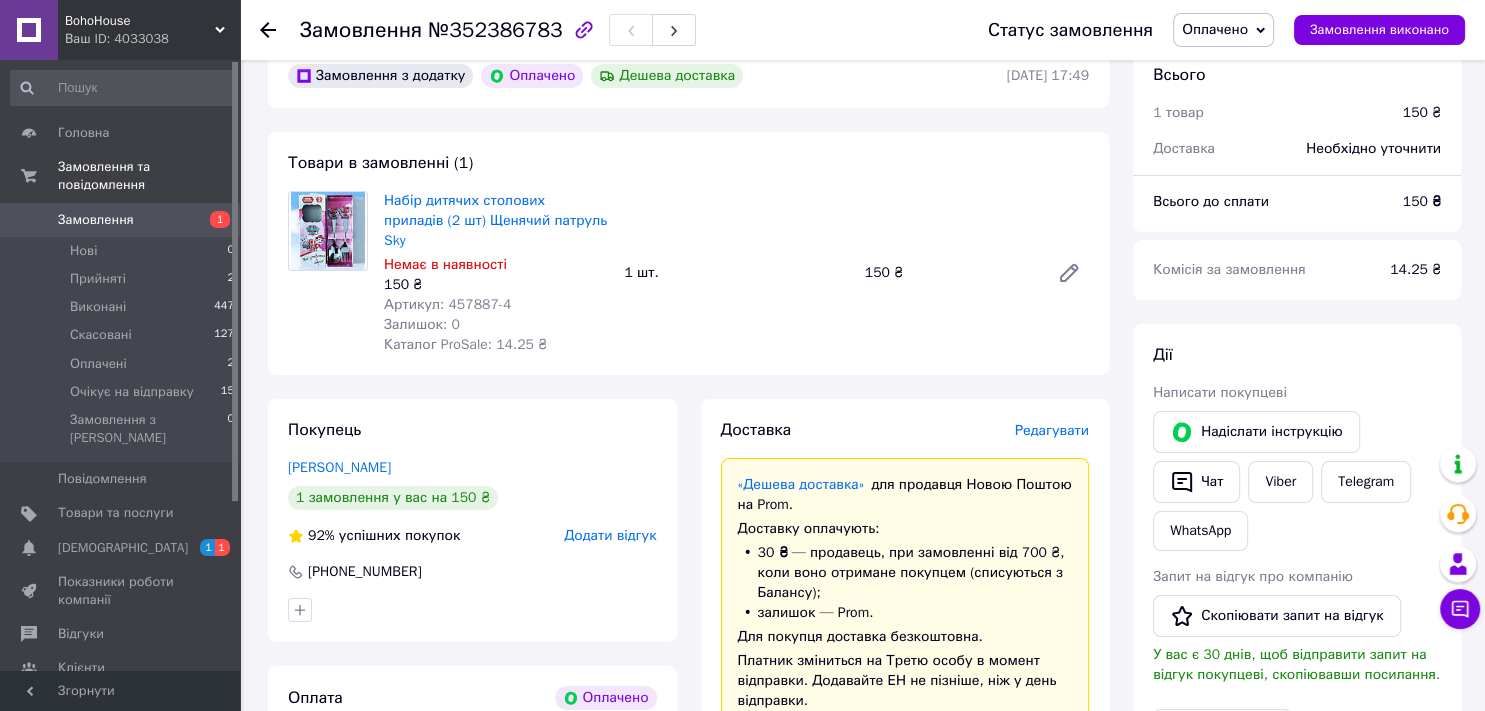 scroll, scrollTop: 104, scrollLeft: 0, axis: vertical 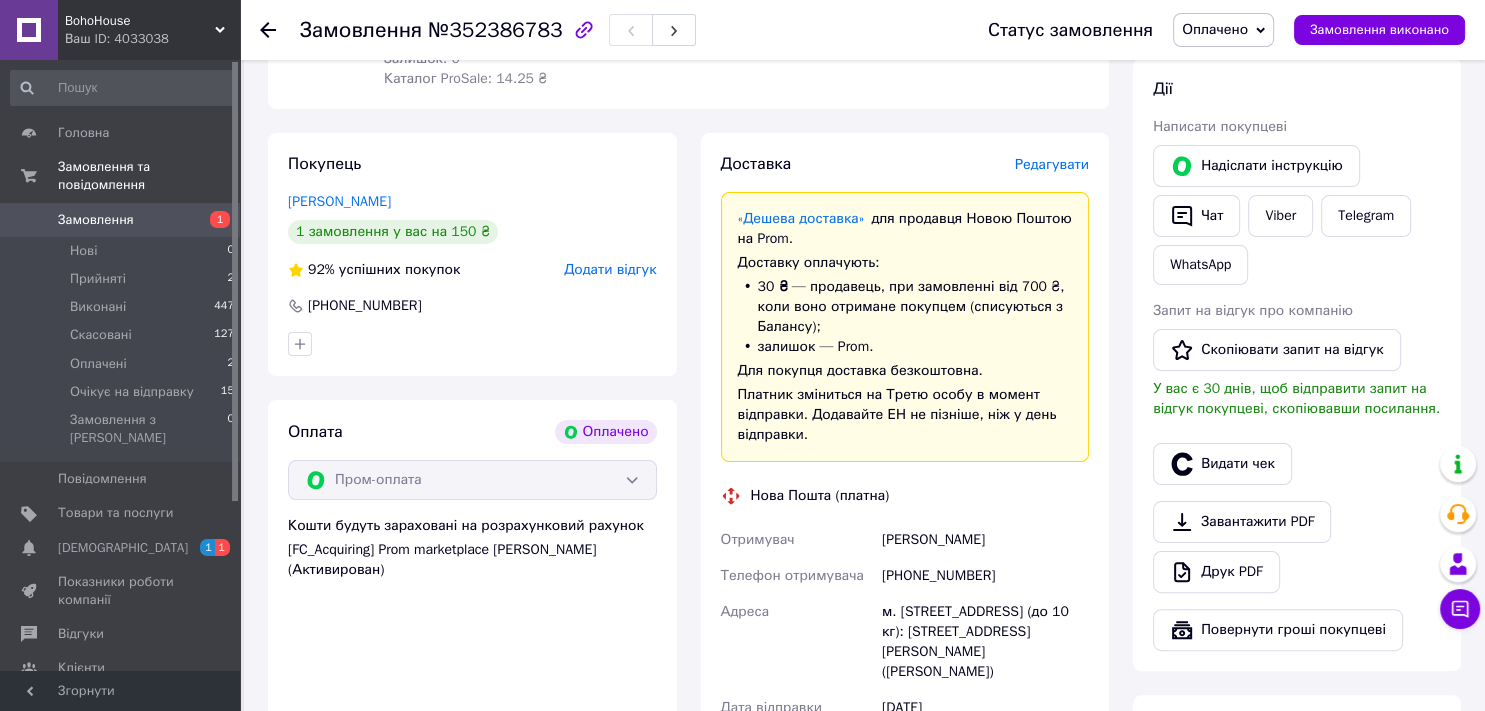 click on "Доставка Редагувати" at bounding box center (905, 164) 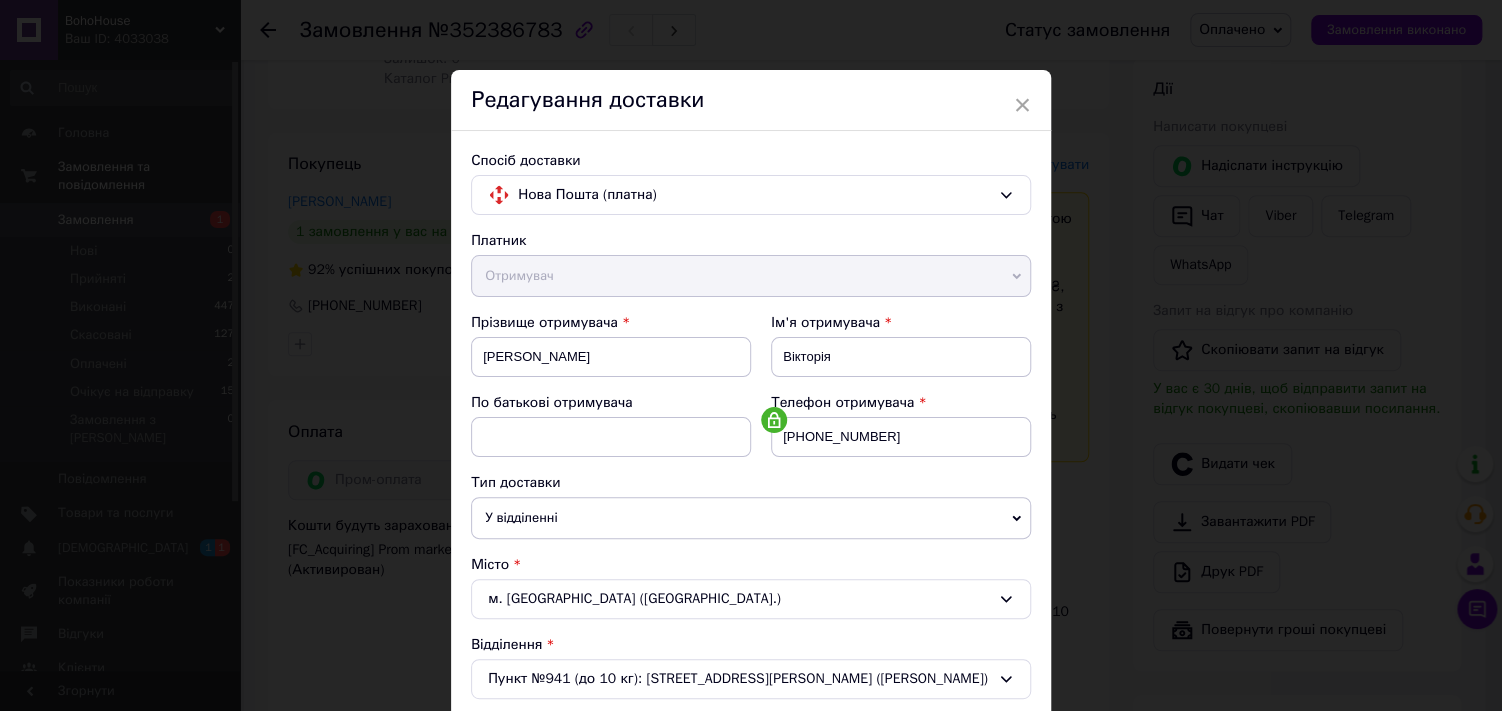 click on "Тип доставки" at bounding box center [751, 483] 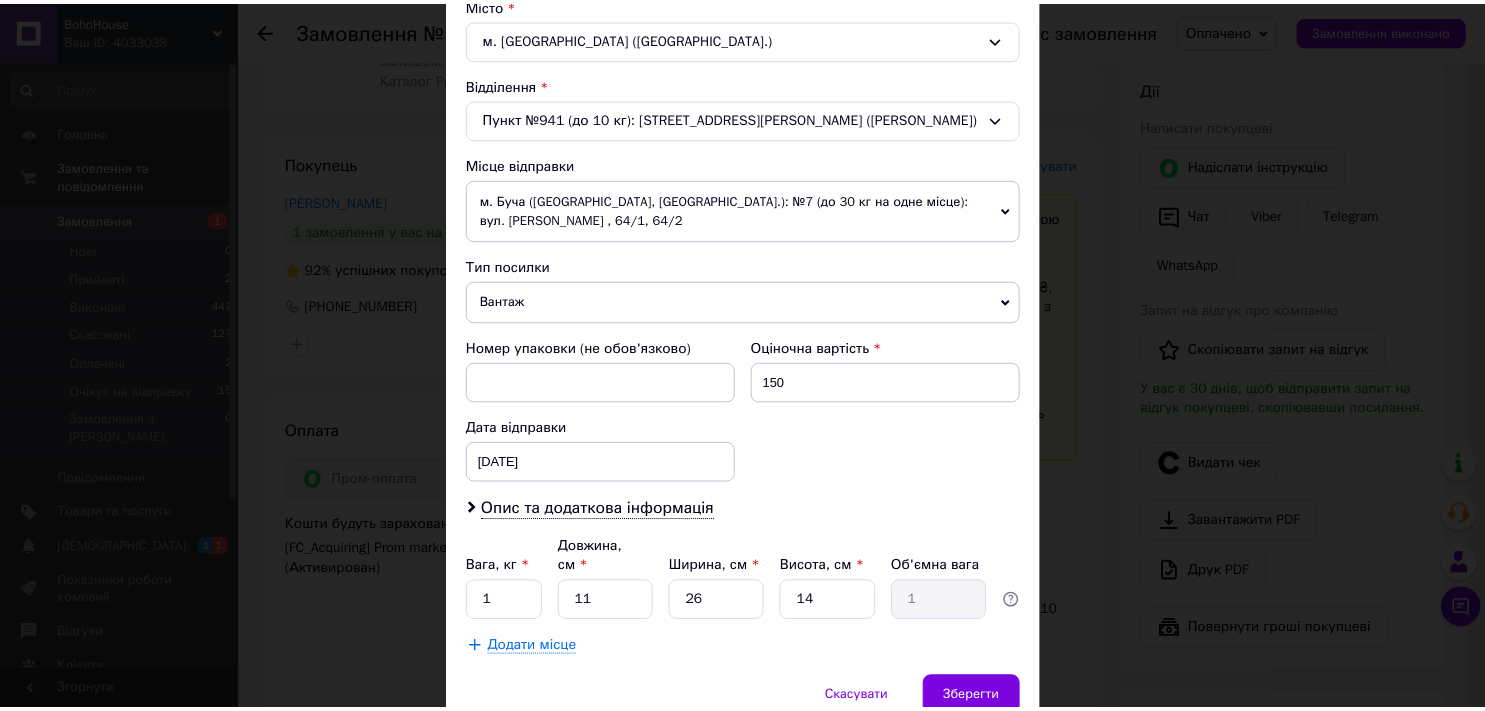 scroll, scrollTop: 600, scrollLeft: 0, axis: vertical 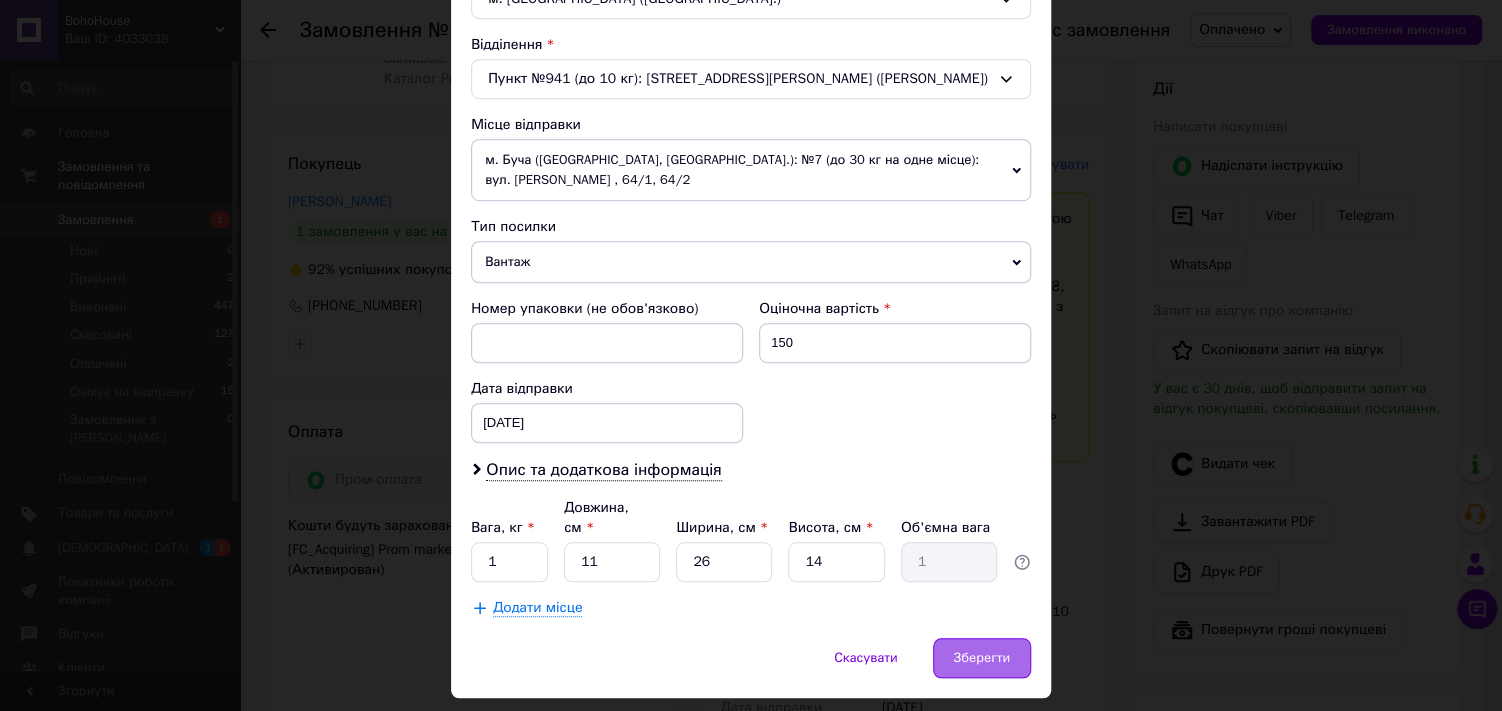 click on "Зберегти" at bounding box center (982, 658) 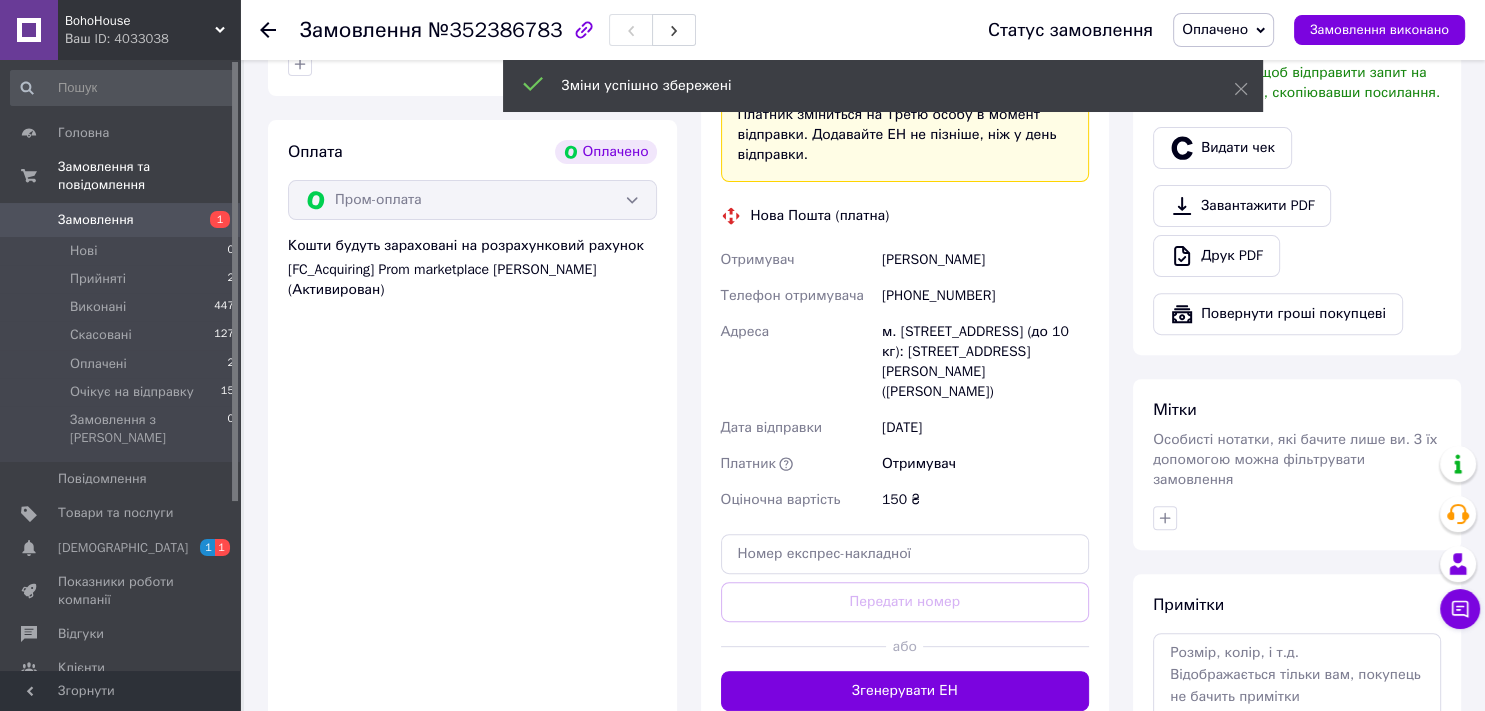 scroll, scrollTop: 688, scrollLeft: 0, axis: vertical 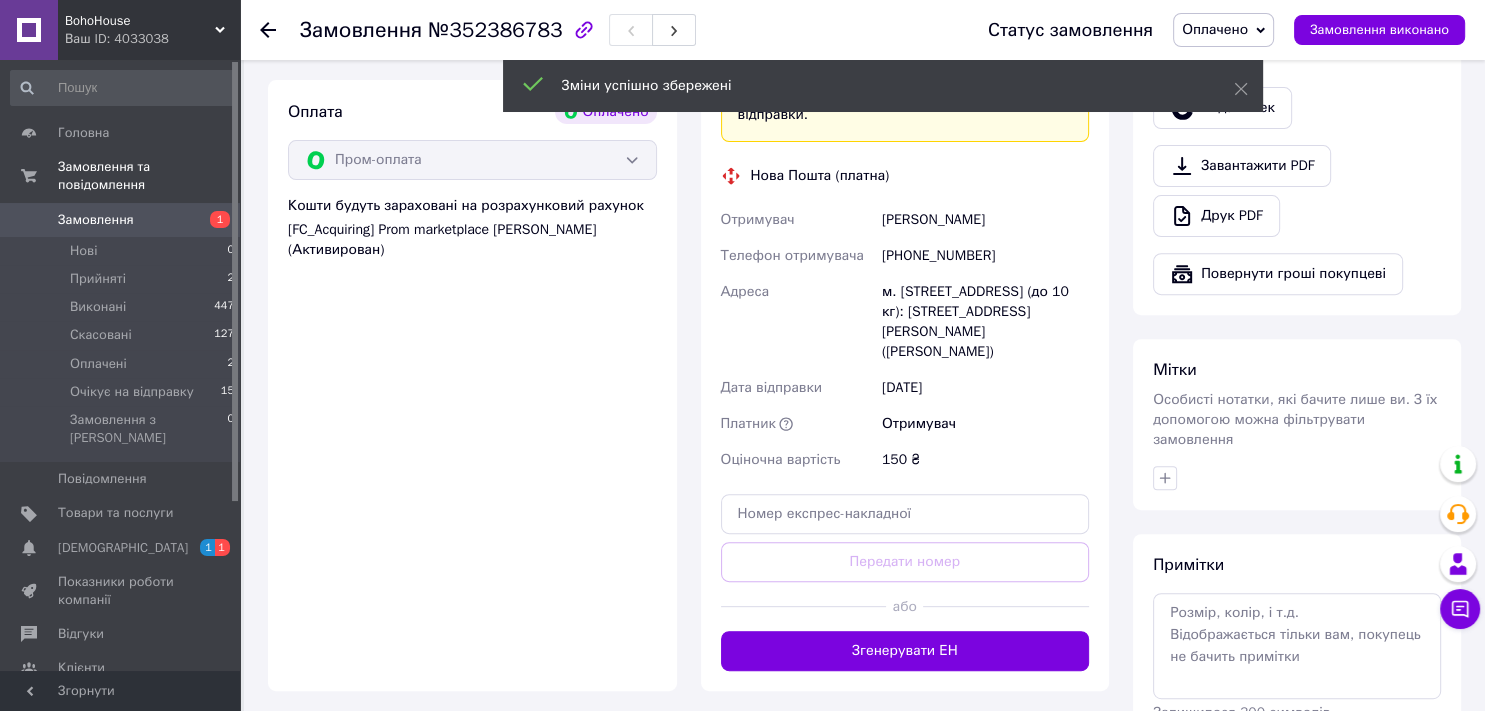 click on "Згенерувати ЕН" at bounding box center (905, 651) 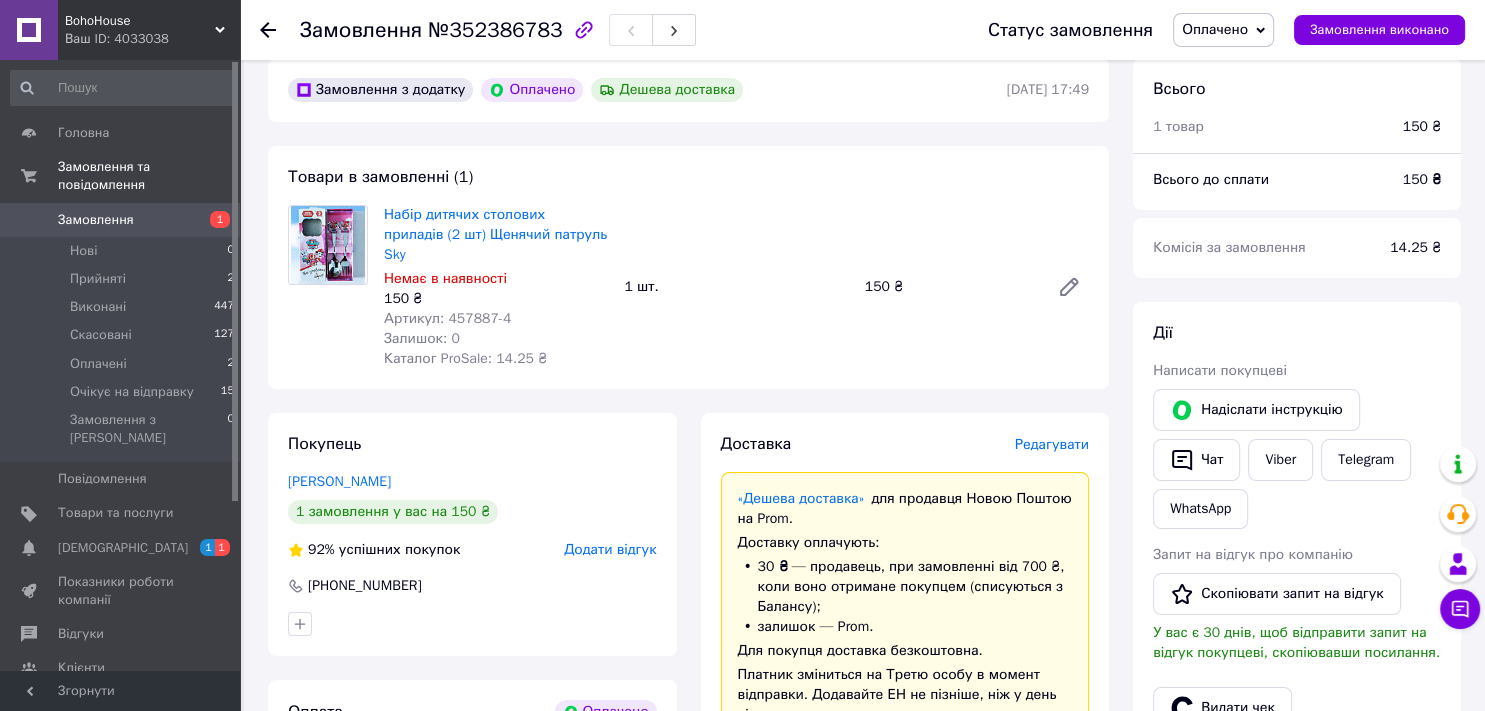 scroll, scrollTop: 0, scrollLeft: 0, axis: both 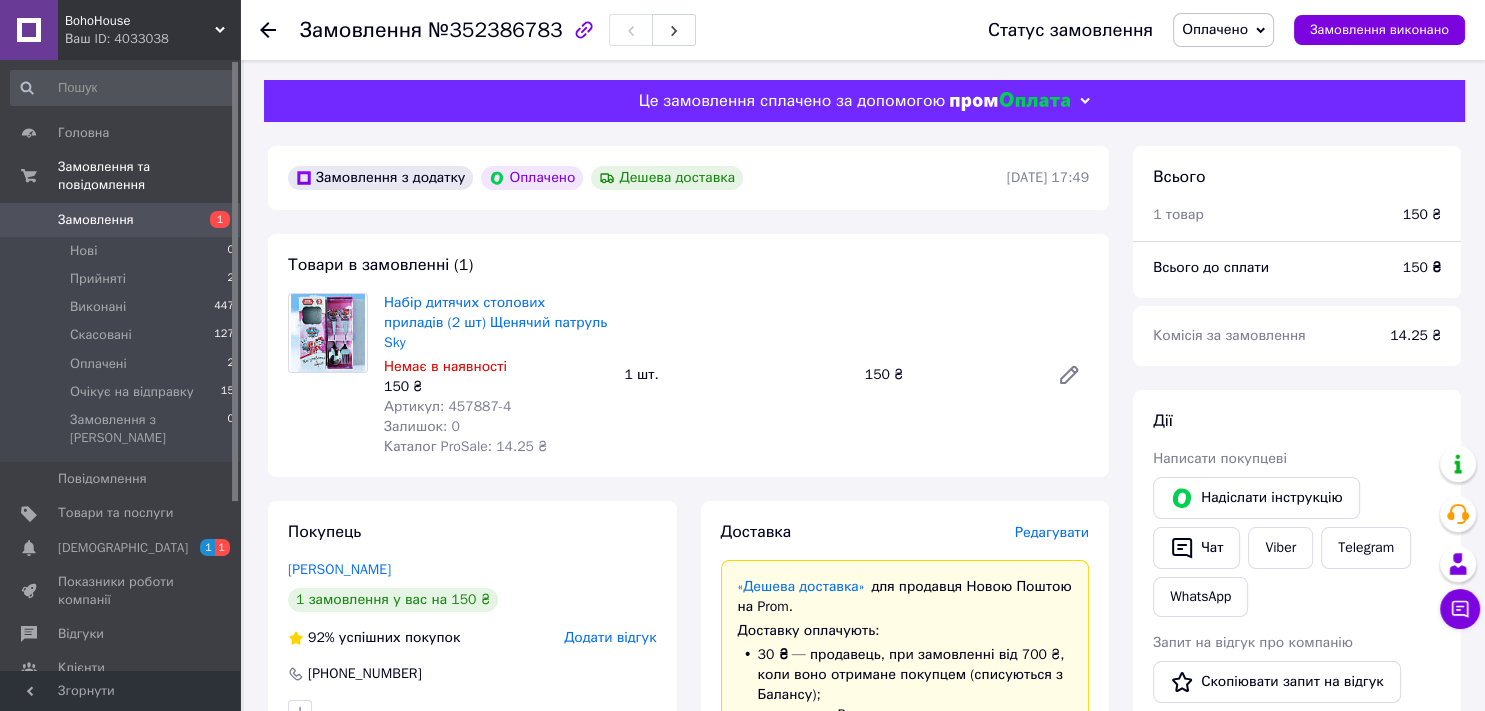 click on "Оплачено" at bounding box center [1215, 29] 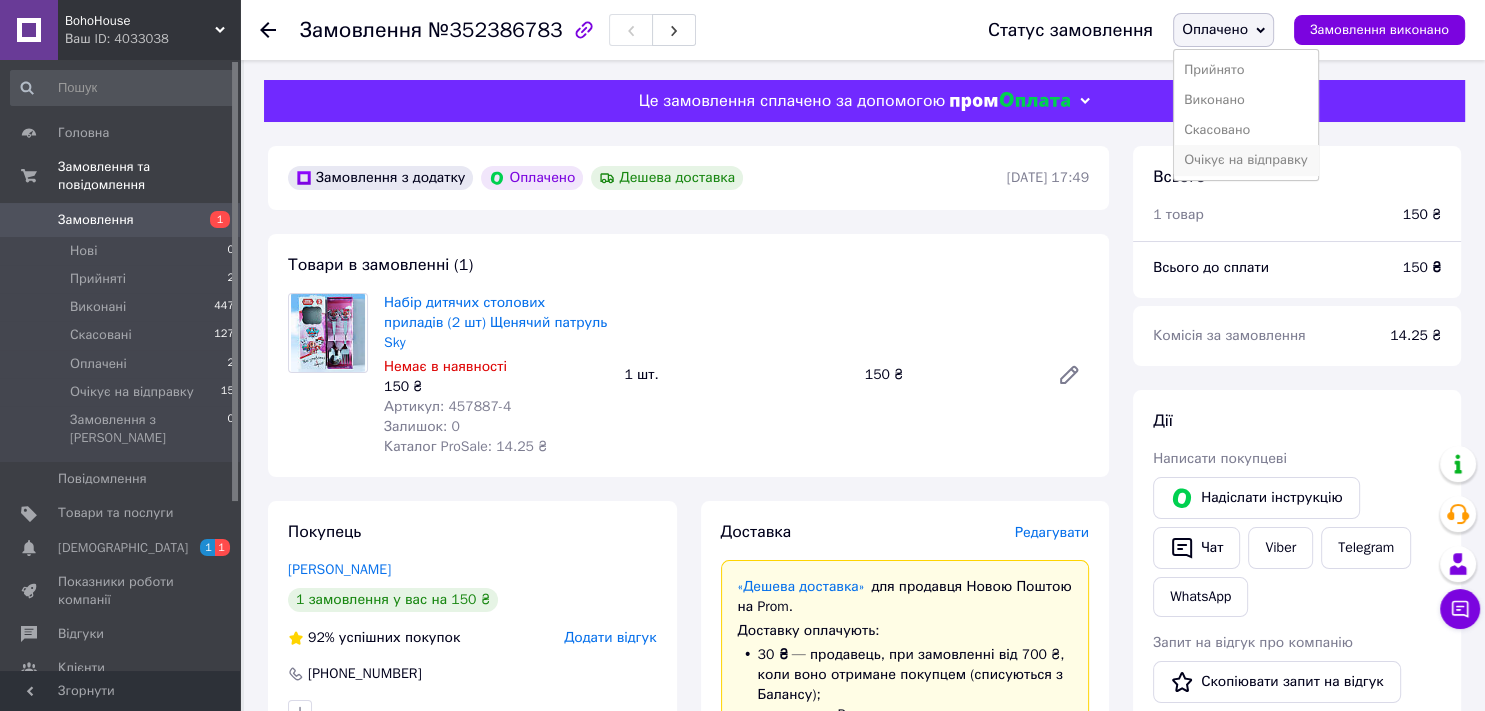 click on "Очікує на відправку" at bounding box center [1246, 160] 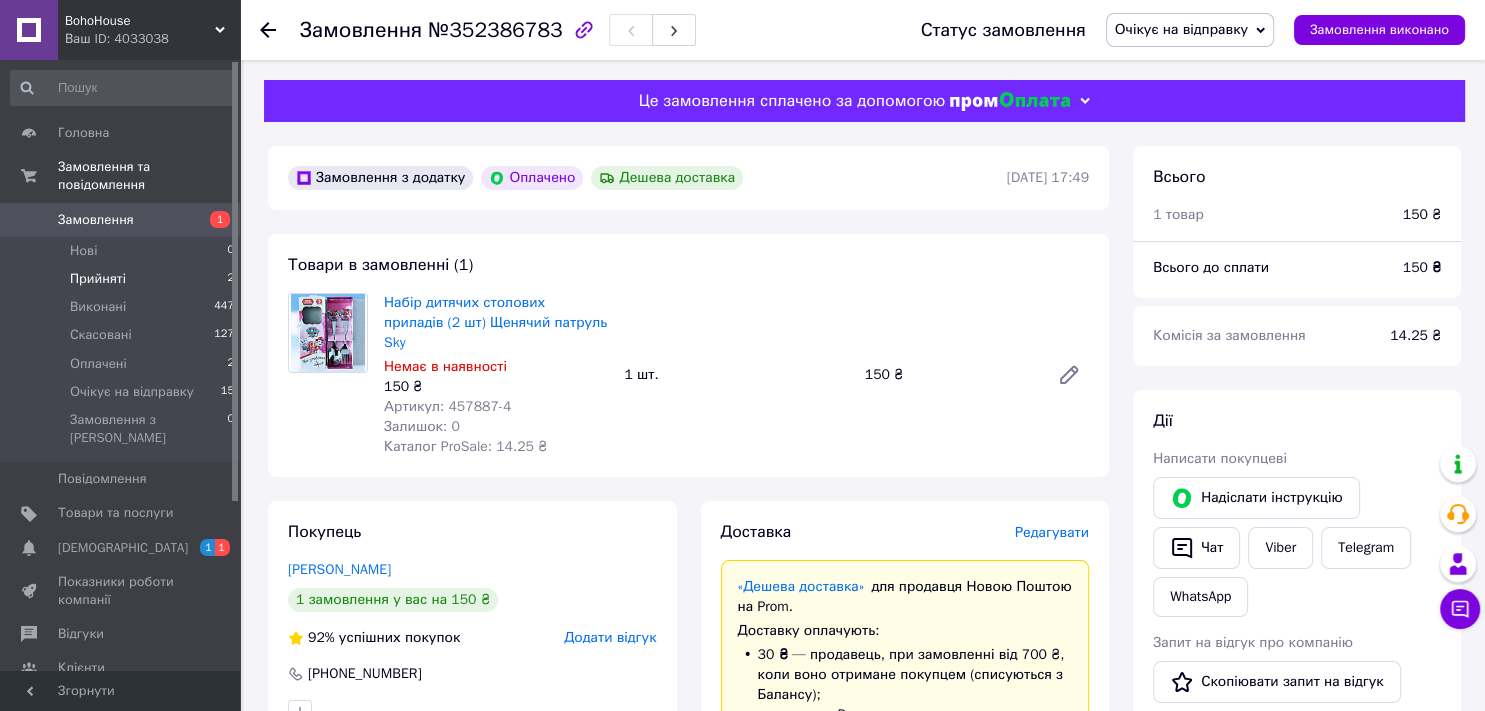 click on "Прийняті" at bounding box center (98, 279) 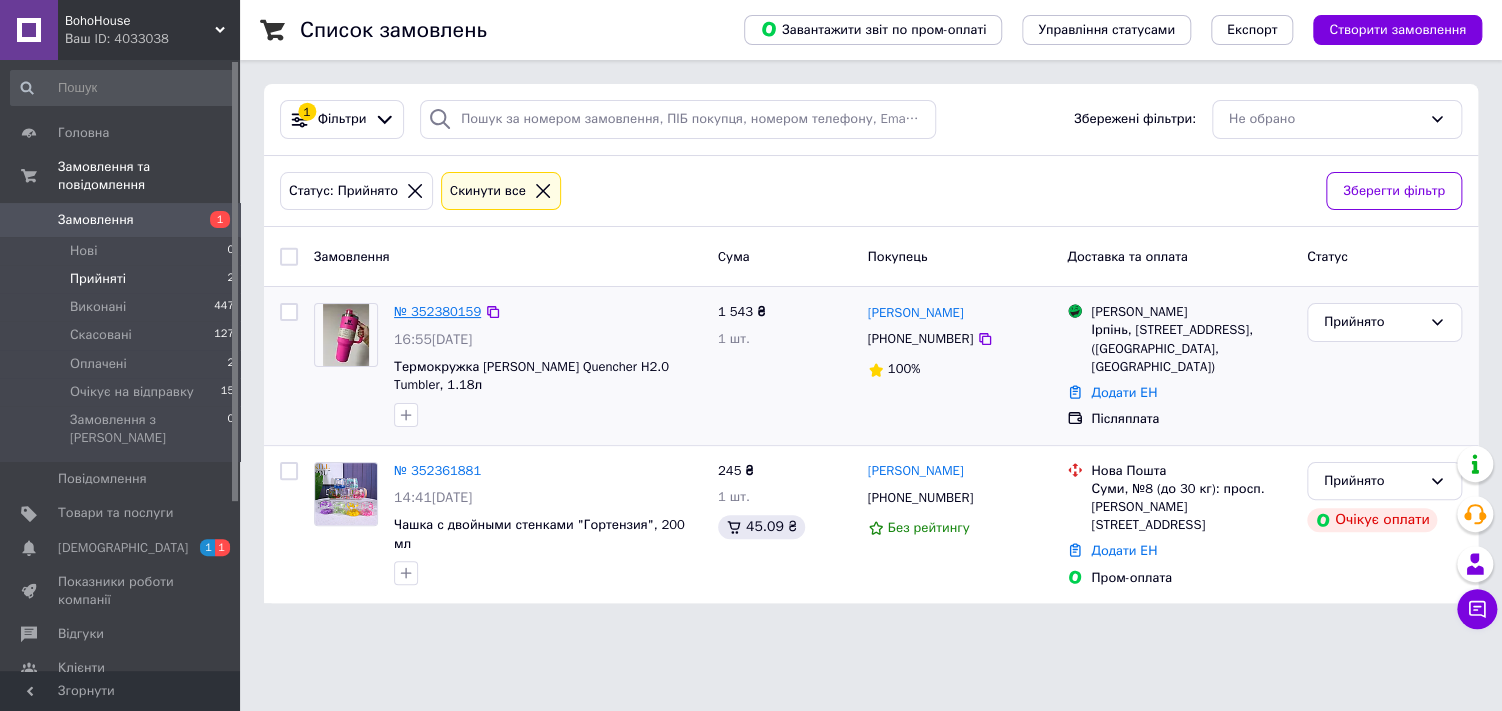 click on "№ 352380159" at bounding box center (437, 311) 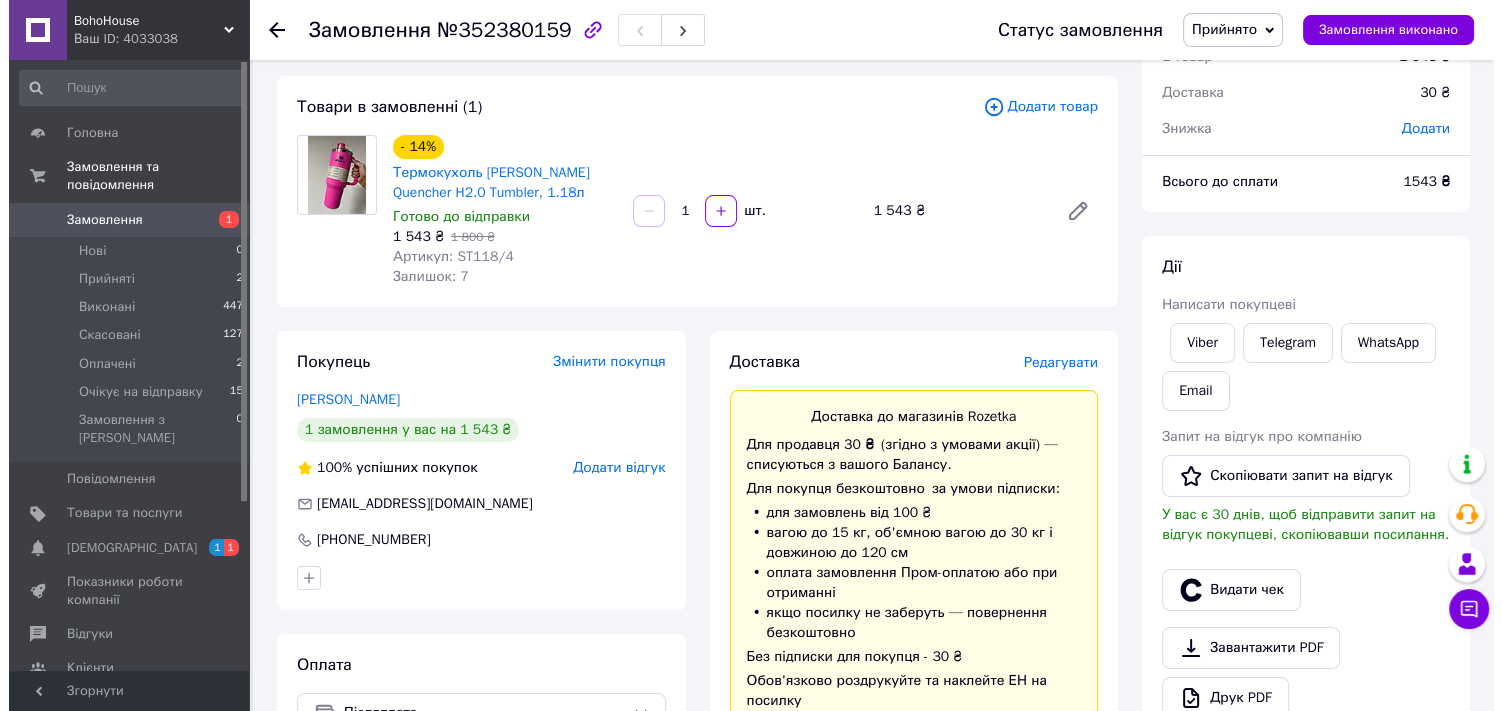 scroll, scrollTop: 232, scrollLeft: 0, axis: vertical 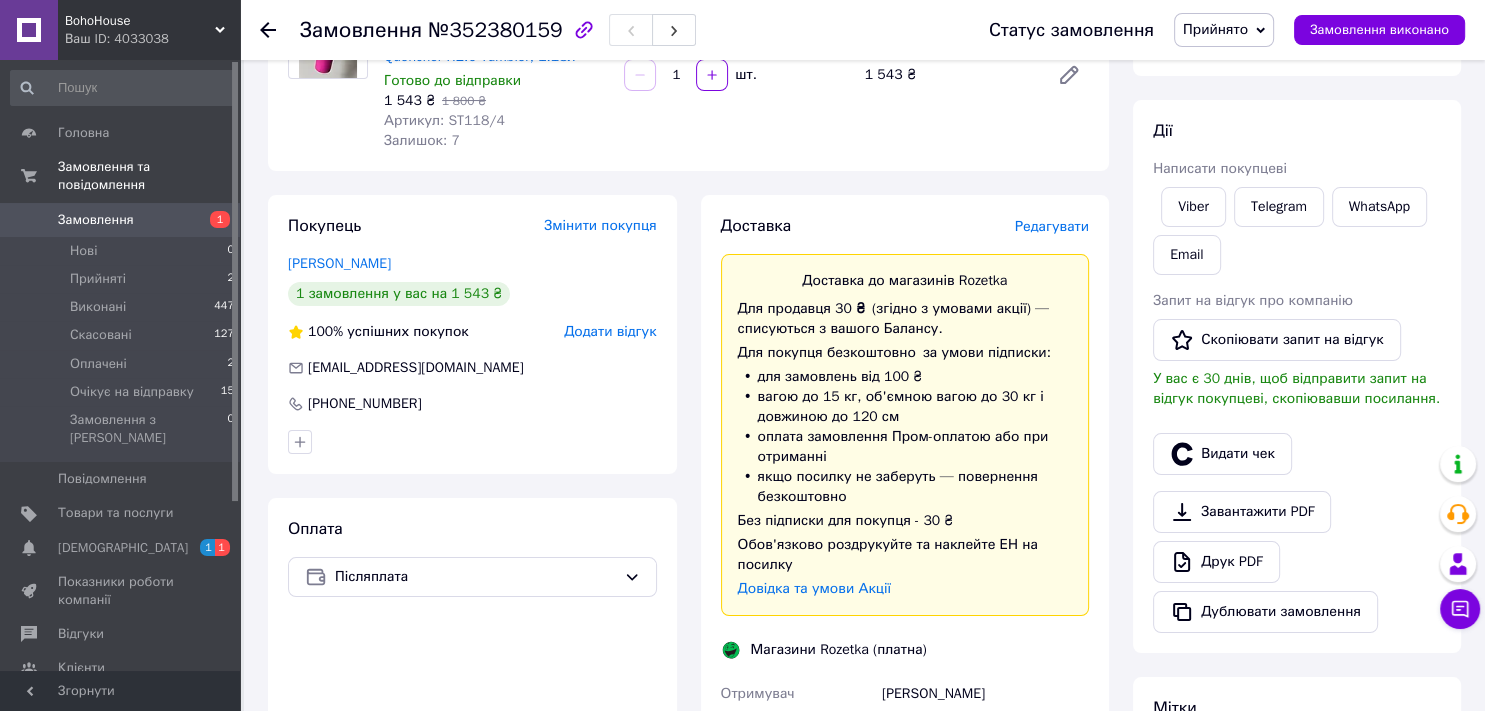 click on "Редагувати" at bounding box center (1052, 226) 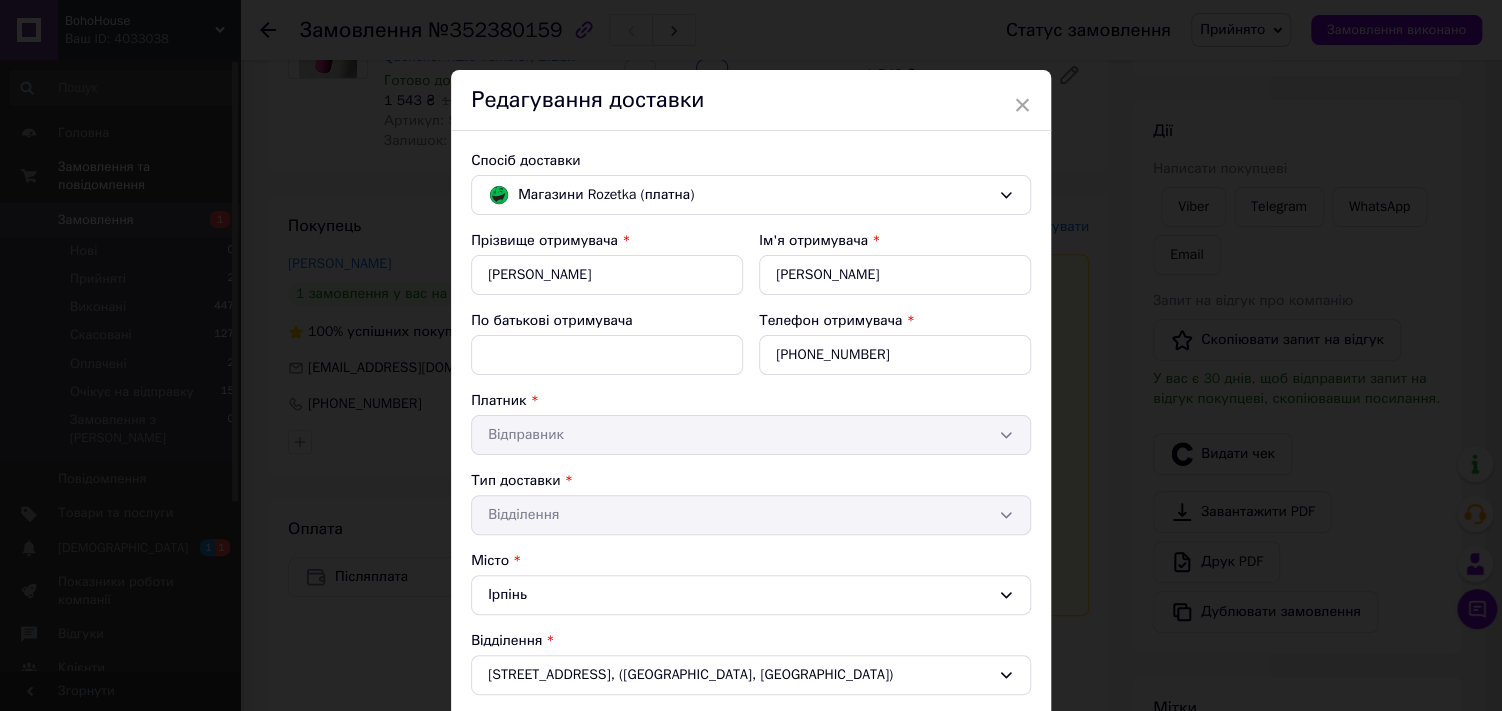 click on "Платник   *" at bounding box center (751, 401) 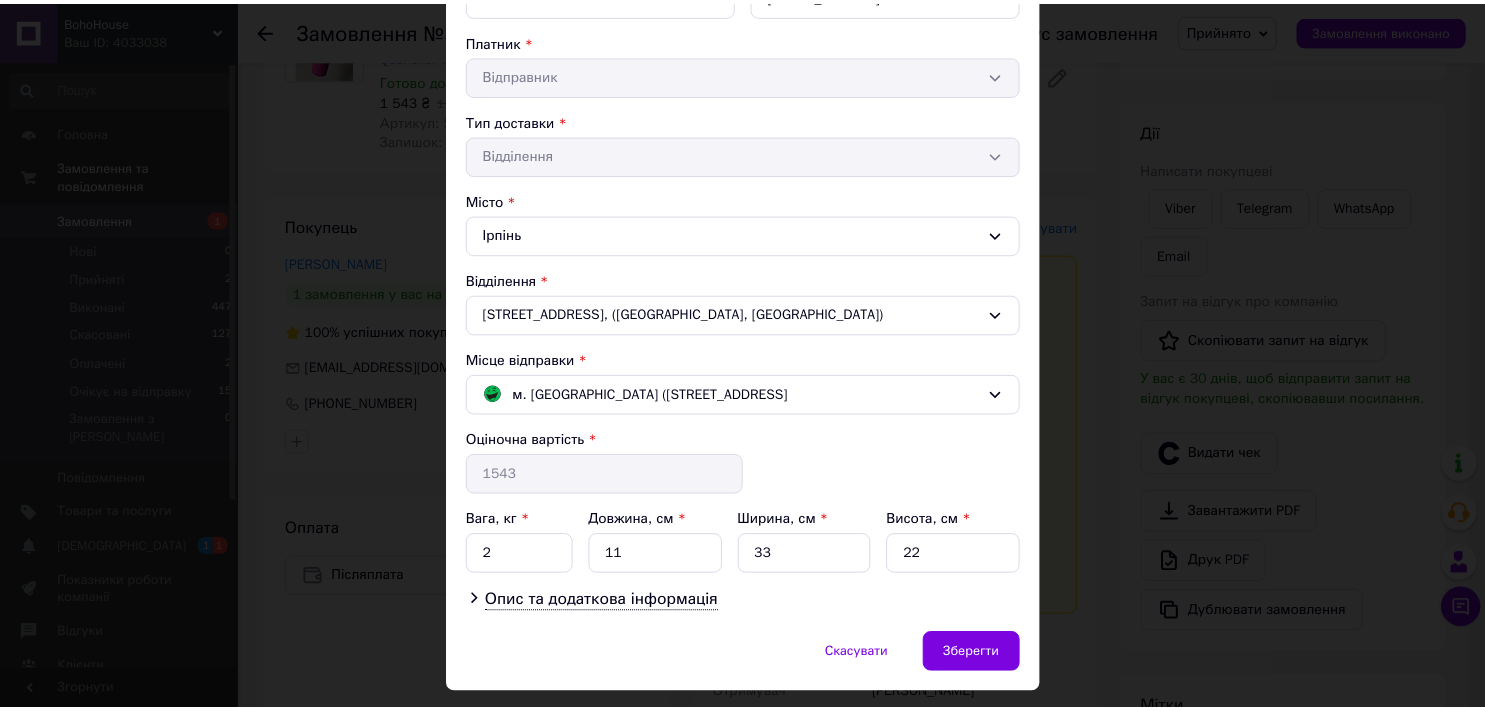 scroll, scrollTop: 400, scrollLeft: 0, axis: vertical 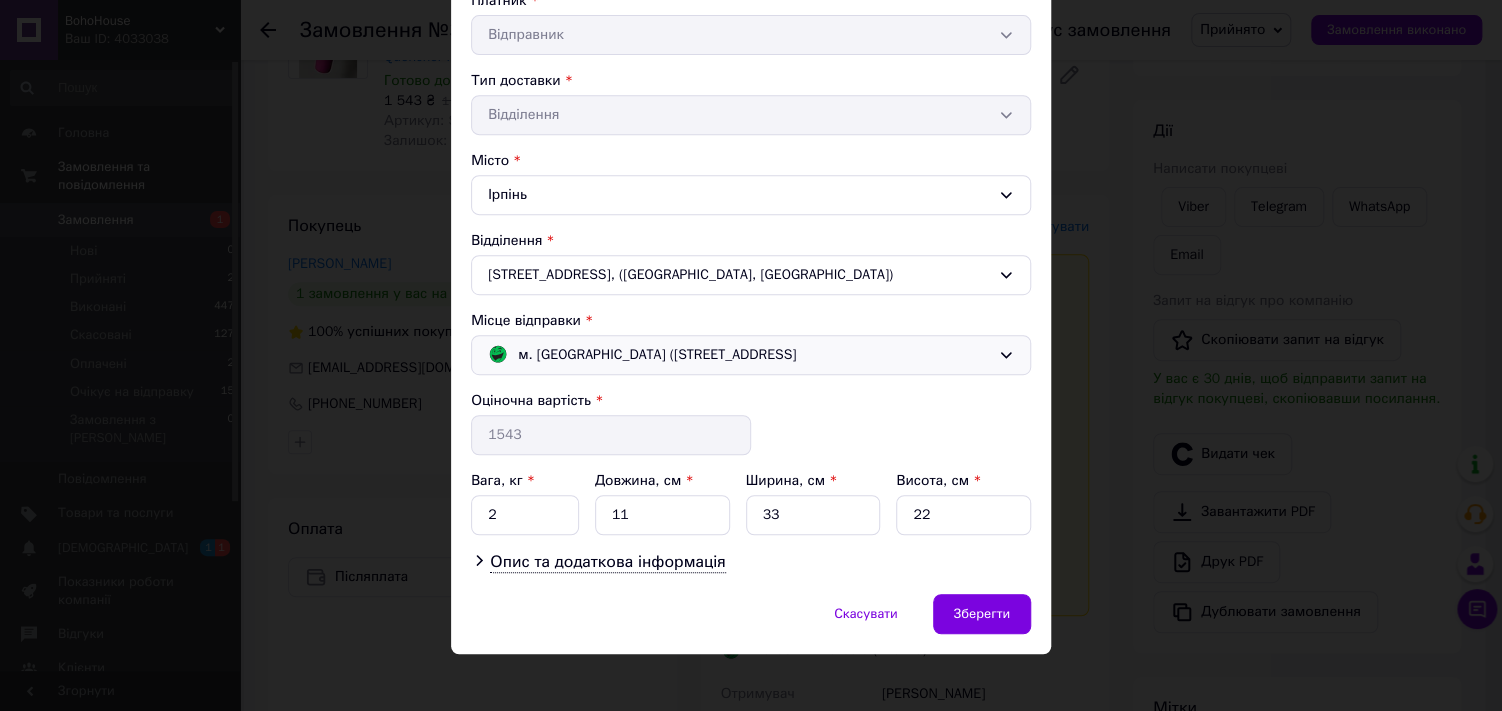 click on "м. [GEOGRAPHIC_DATA] ([STREET_ADDRESS]" at bounding box center [657, 355] 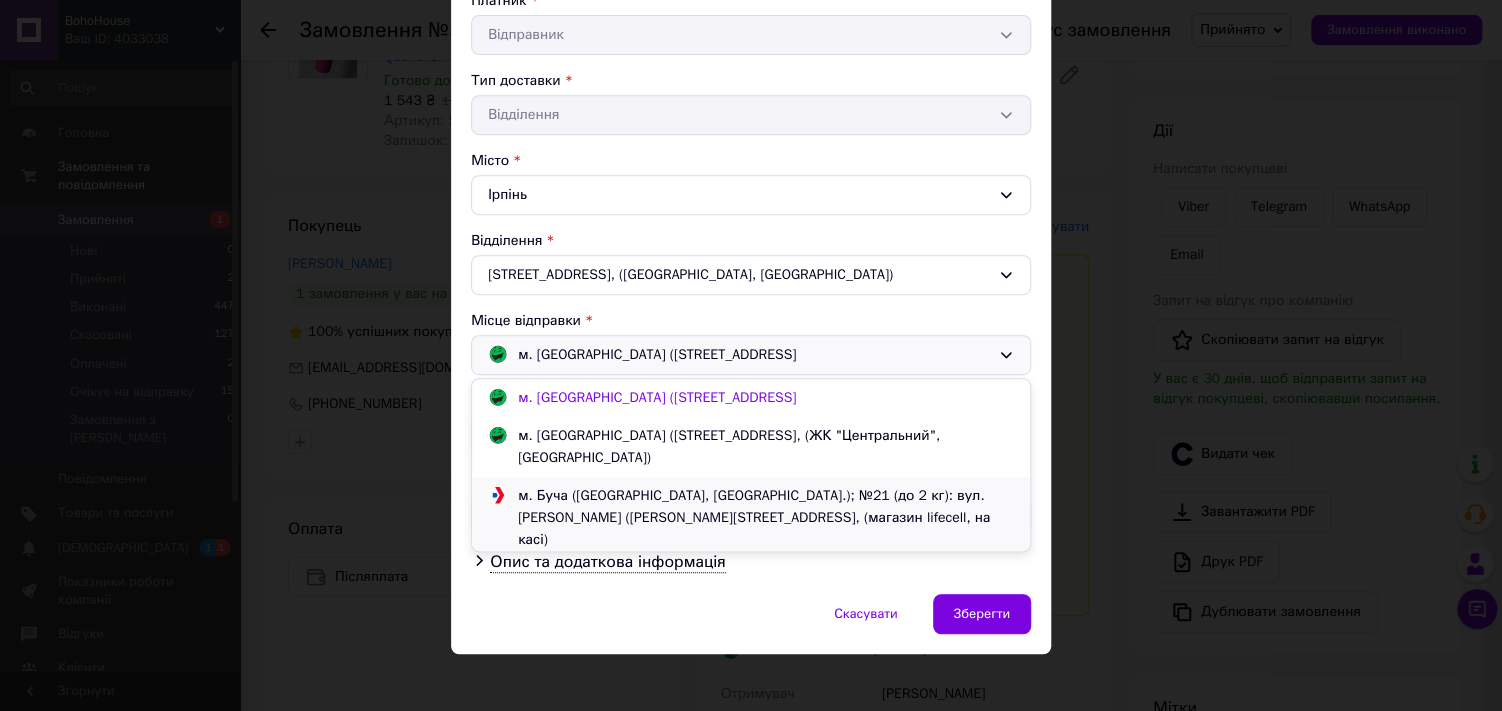 click on "м. Буча ([GEOGRAPHIC_DATA], [GEOGRAPHIC_DATA].); №21 (до 2 кг): вул. [PERSON_NAME] ([PERSON_NAME][STREET_ADDRESS], (магазин lifecell, на касі)" at bounding box center (766, 518) 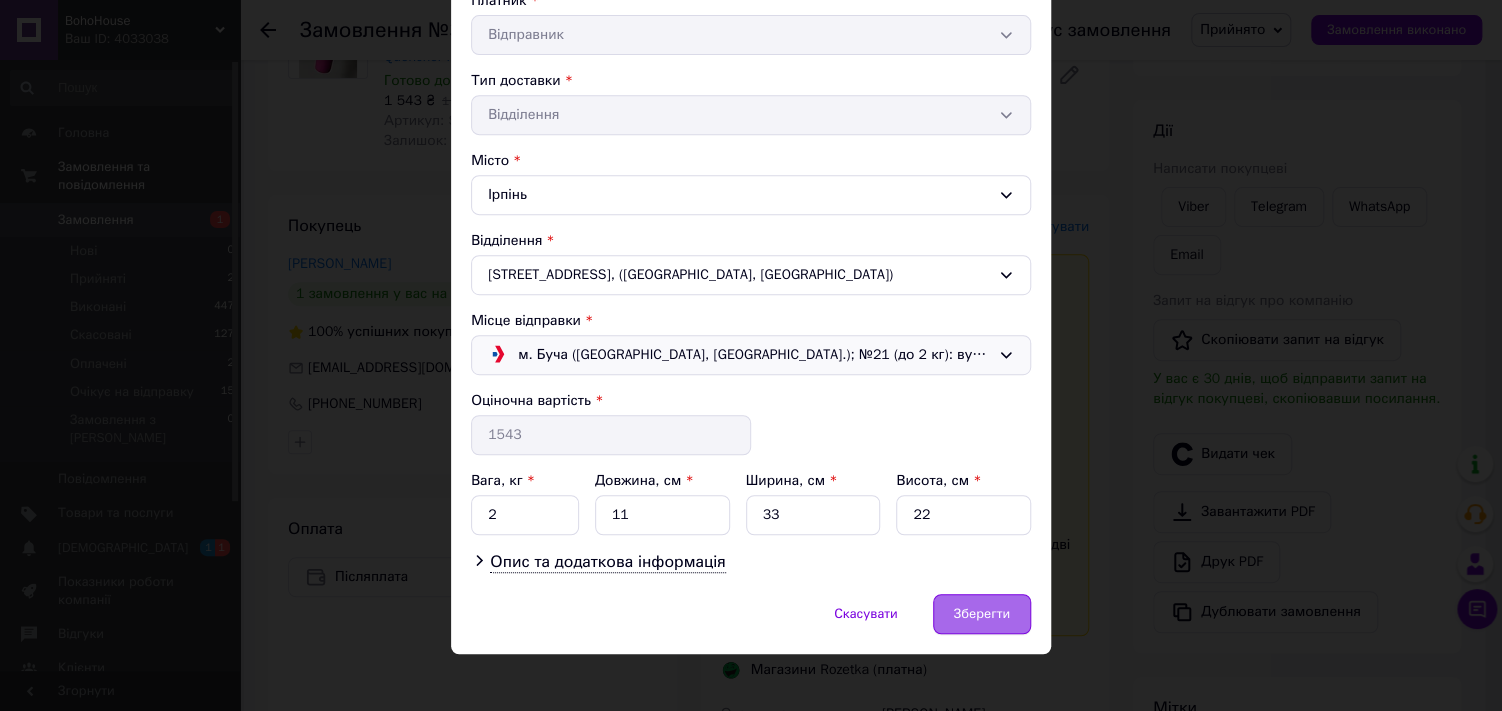 click on "Зберегти" at bounding box center [982, 614] 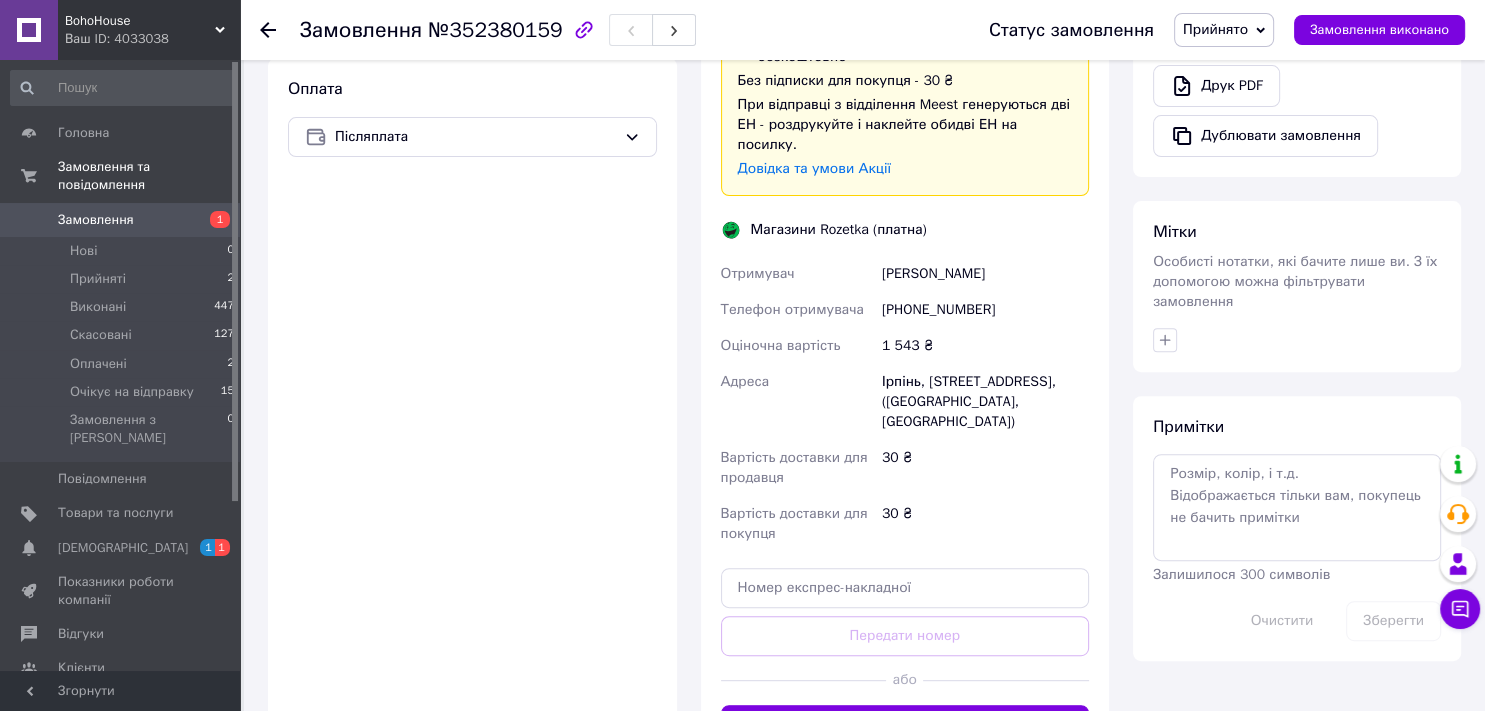 scroll, scrollTop: 712, scrollLeft: 0, axis: vertical 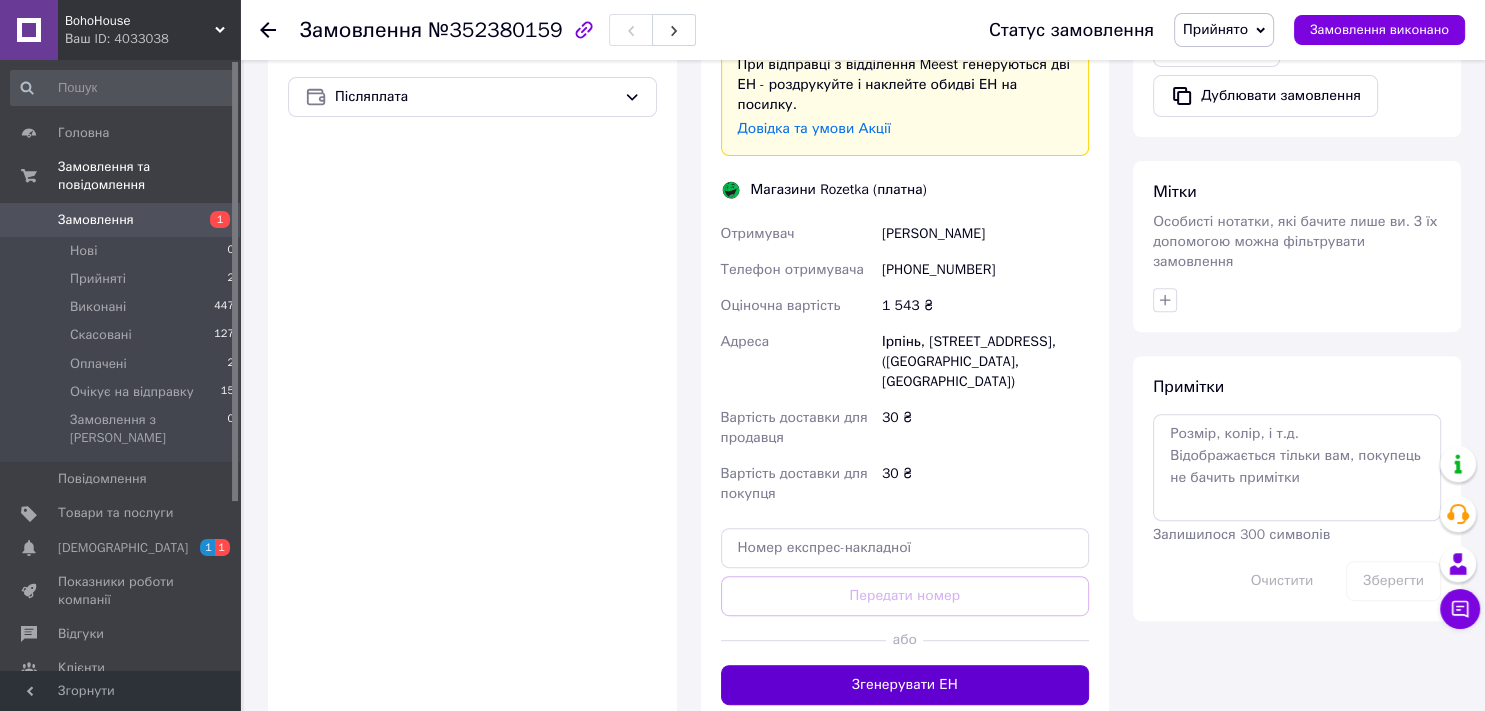 click on "Згенерувати ЕН" at bounding box center (905, 685) 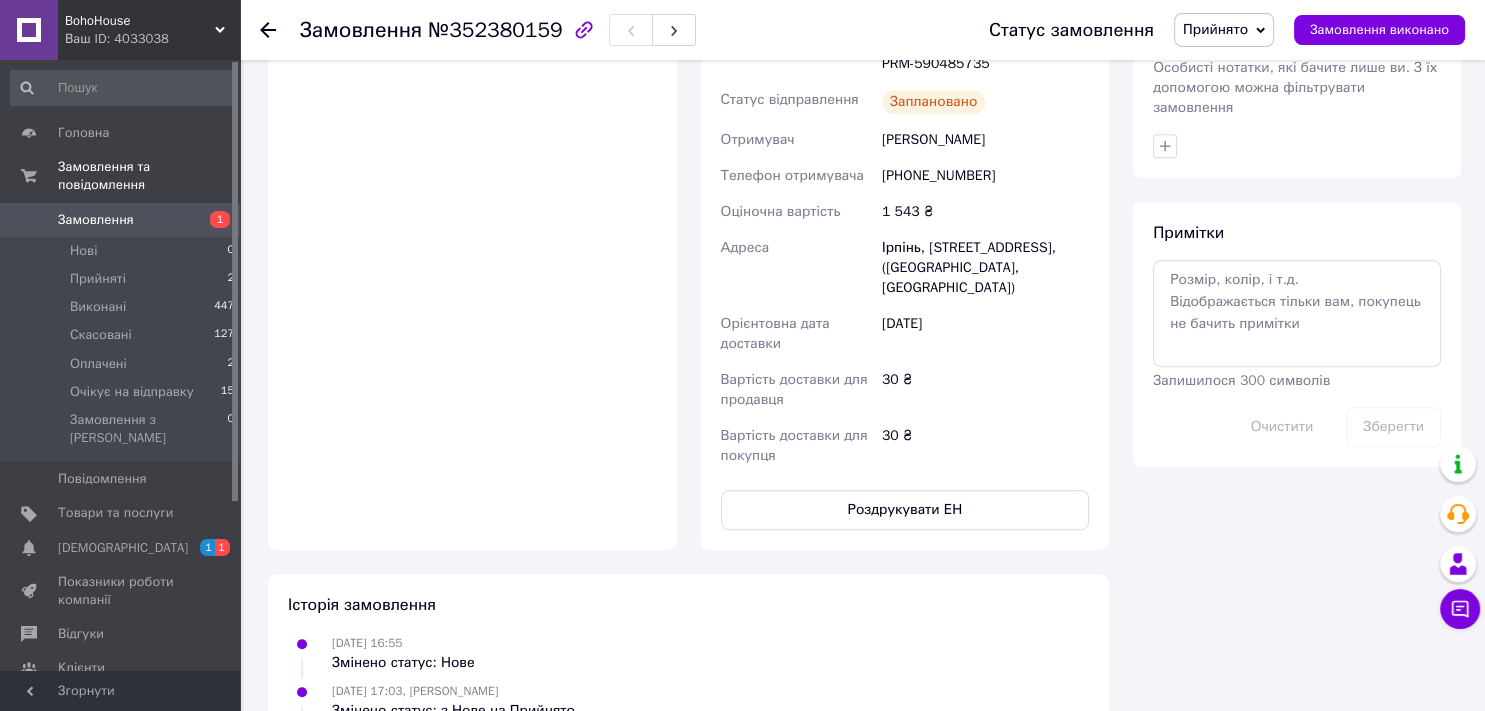 scroll, scrollTop: 900, scrollLeft: 0, axis: vertical 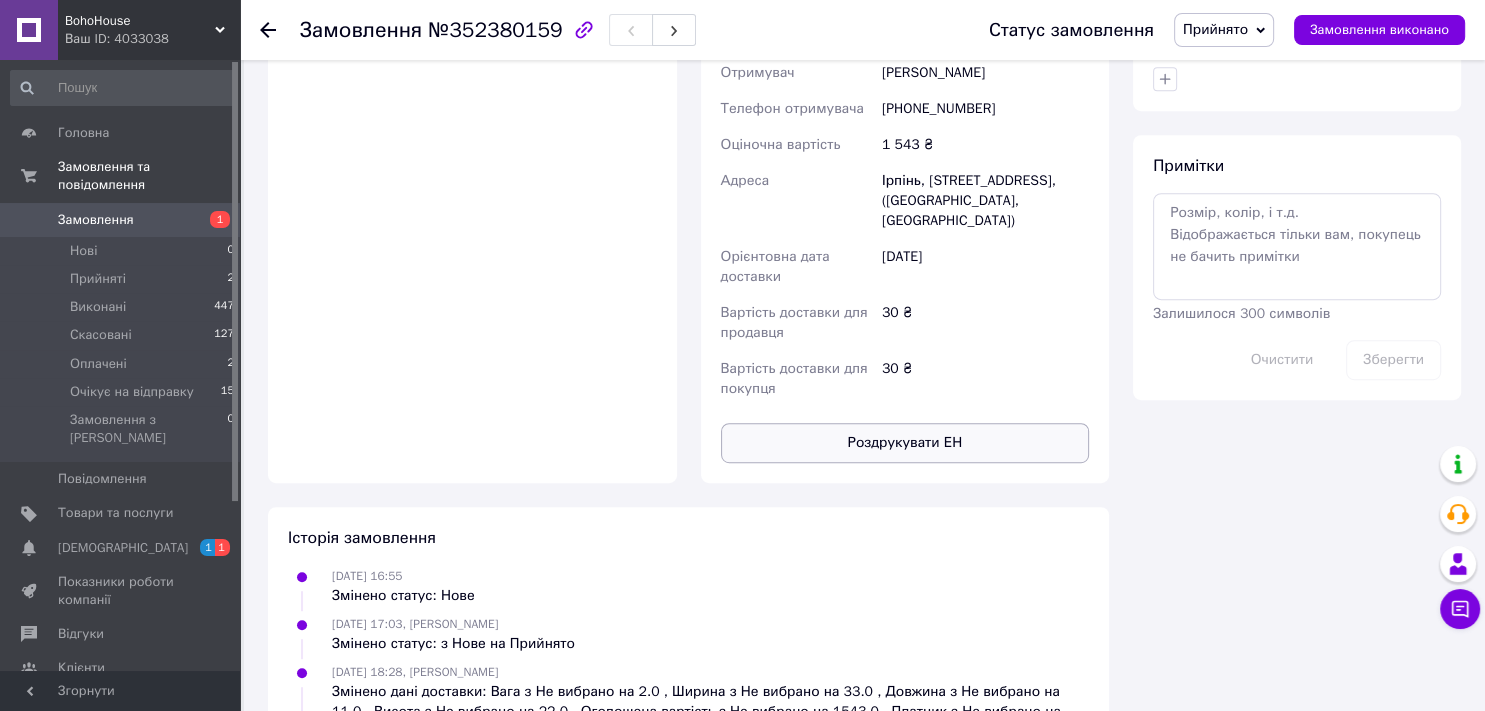 click on "Роздрукувати ЕН" at bounding box center (905, 443) 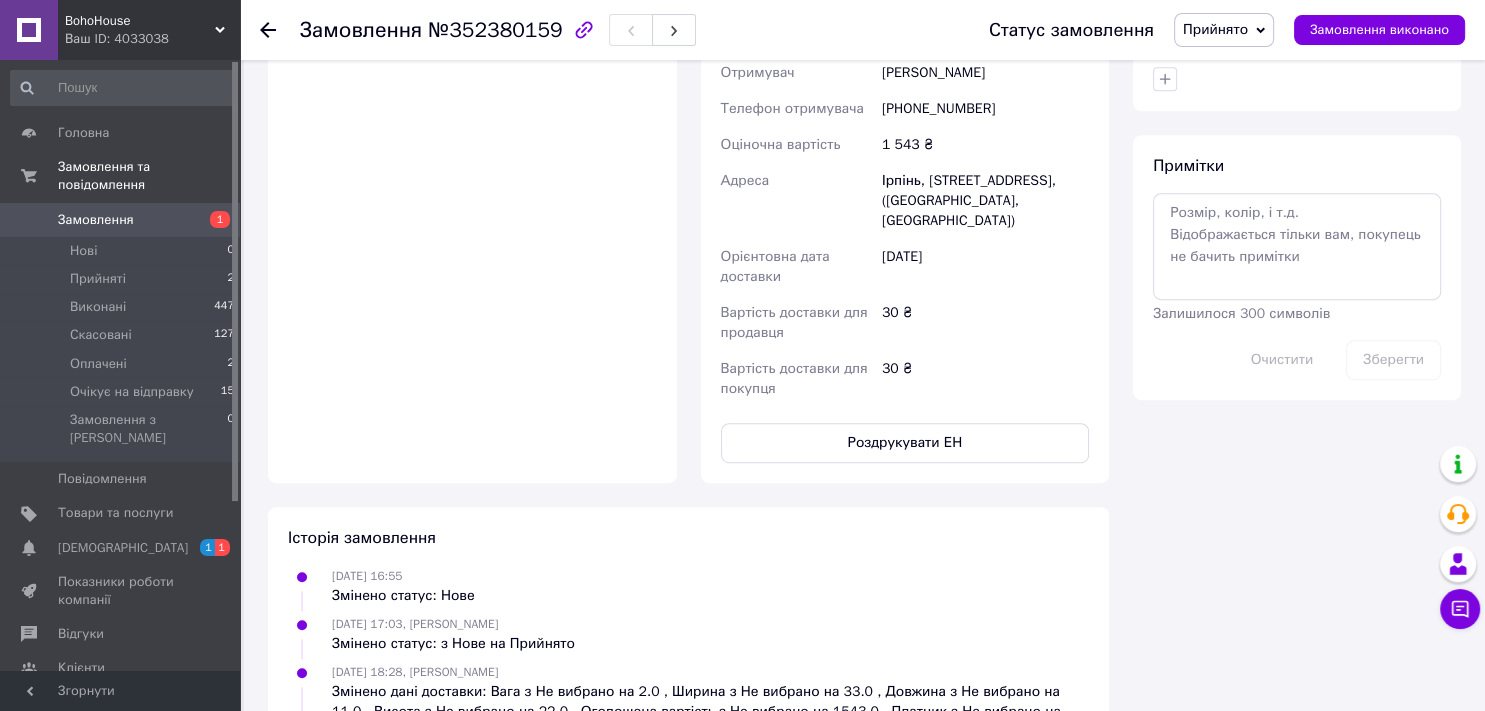 click on "Прийнято" at bounding box center [1215, 29] 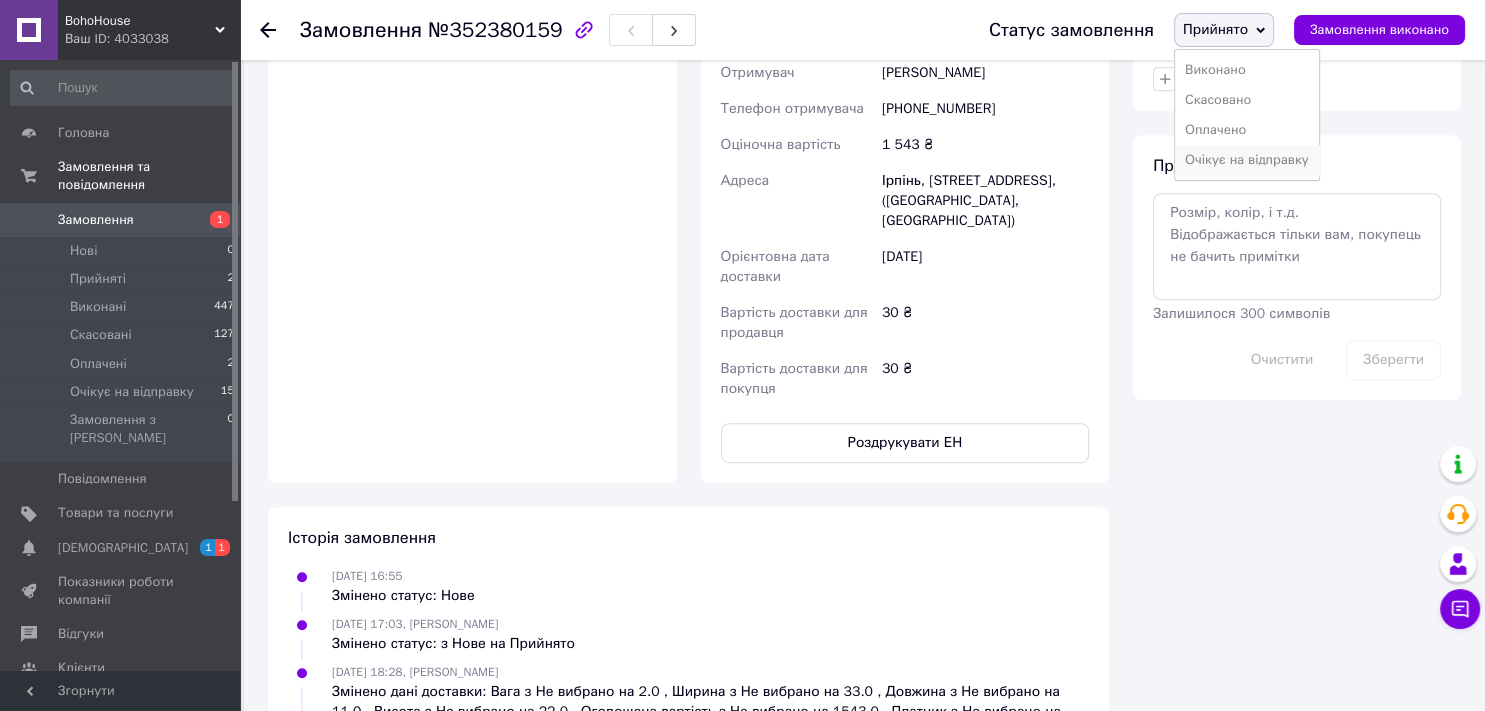 click on "Очікує на відправку" at bounding box center [1247, 160] 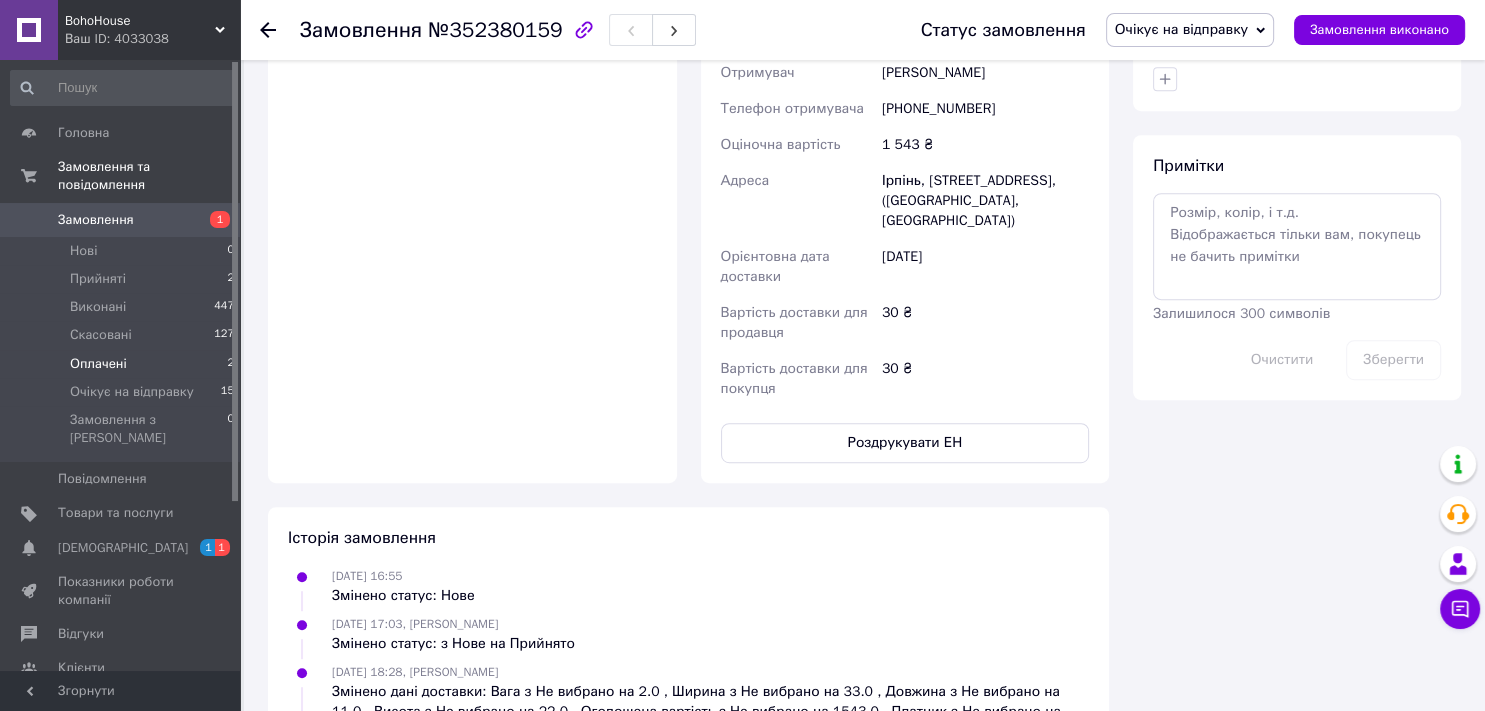 click on "Оплачені 2" at bounding box center (123, 364) 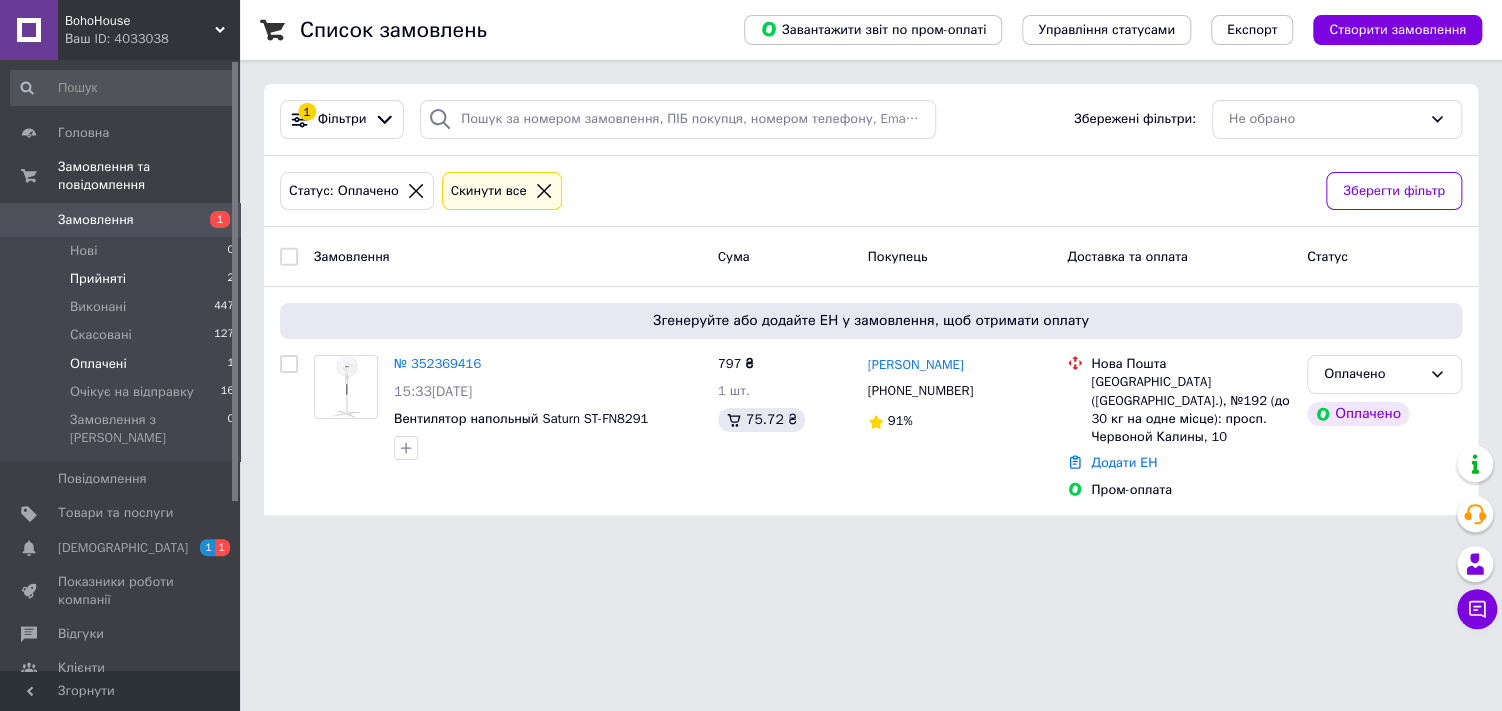 click on "Прийняті 2" at bounding box center [123, 279] 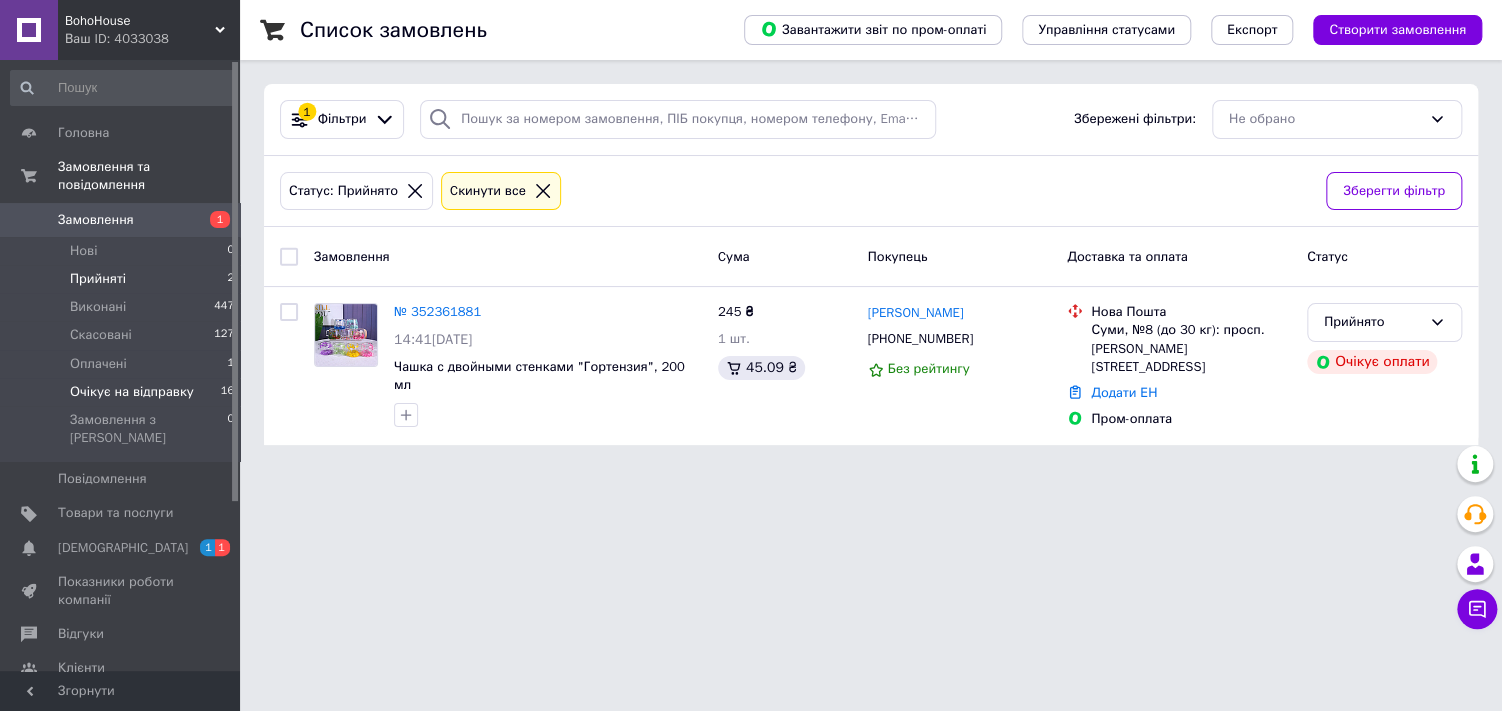 click on "Очікує на відправку 16" at bounding box center [123, 392] 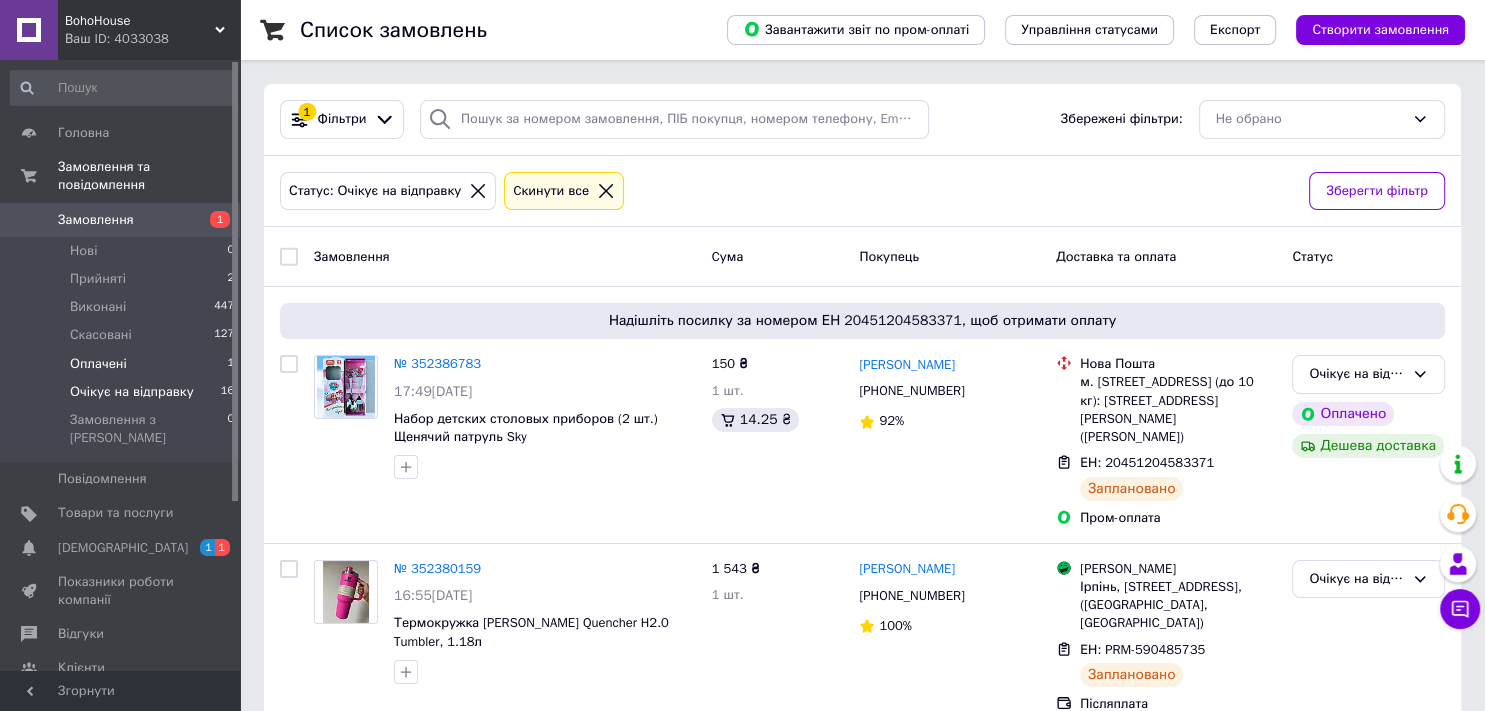 click on "Оплачені" at bounding box center (98, 364) 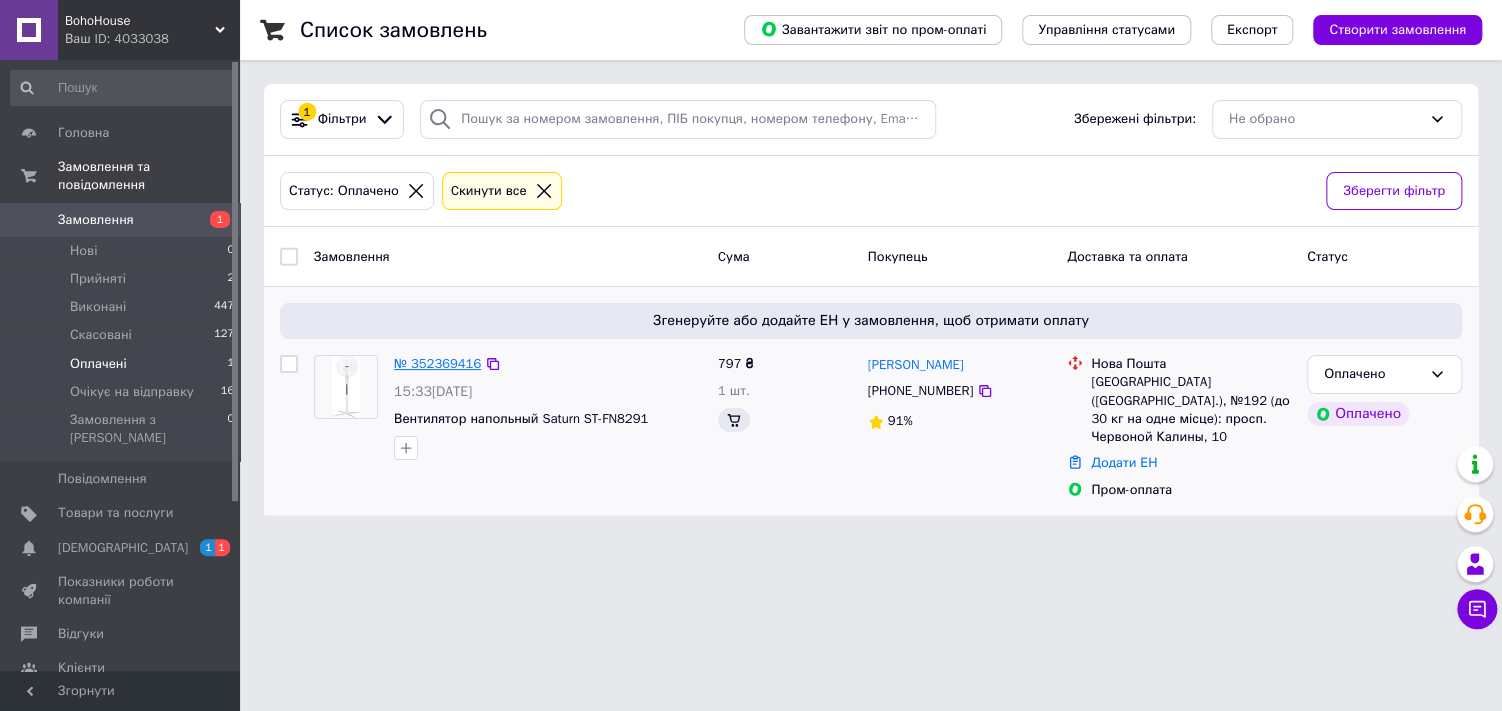 click on "№ 352369416" at bounding box center (437, 363) 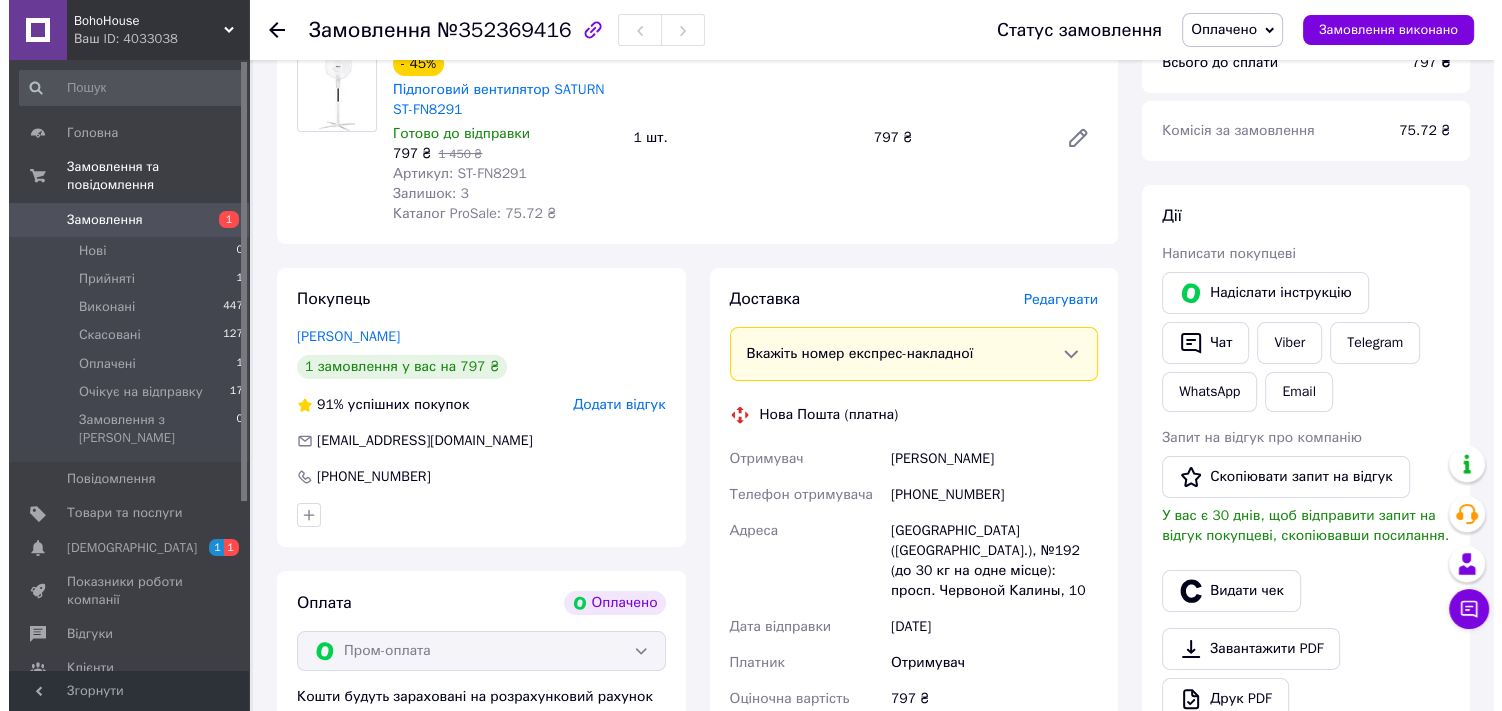scroll, scrollTop: 263, scrollLeft: 0, axis: vertical 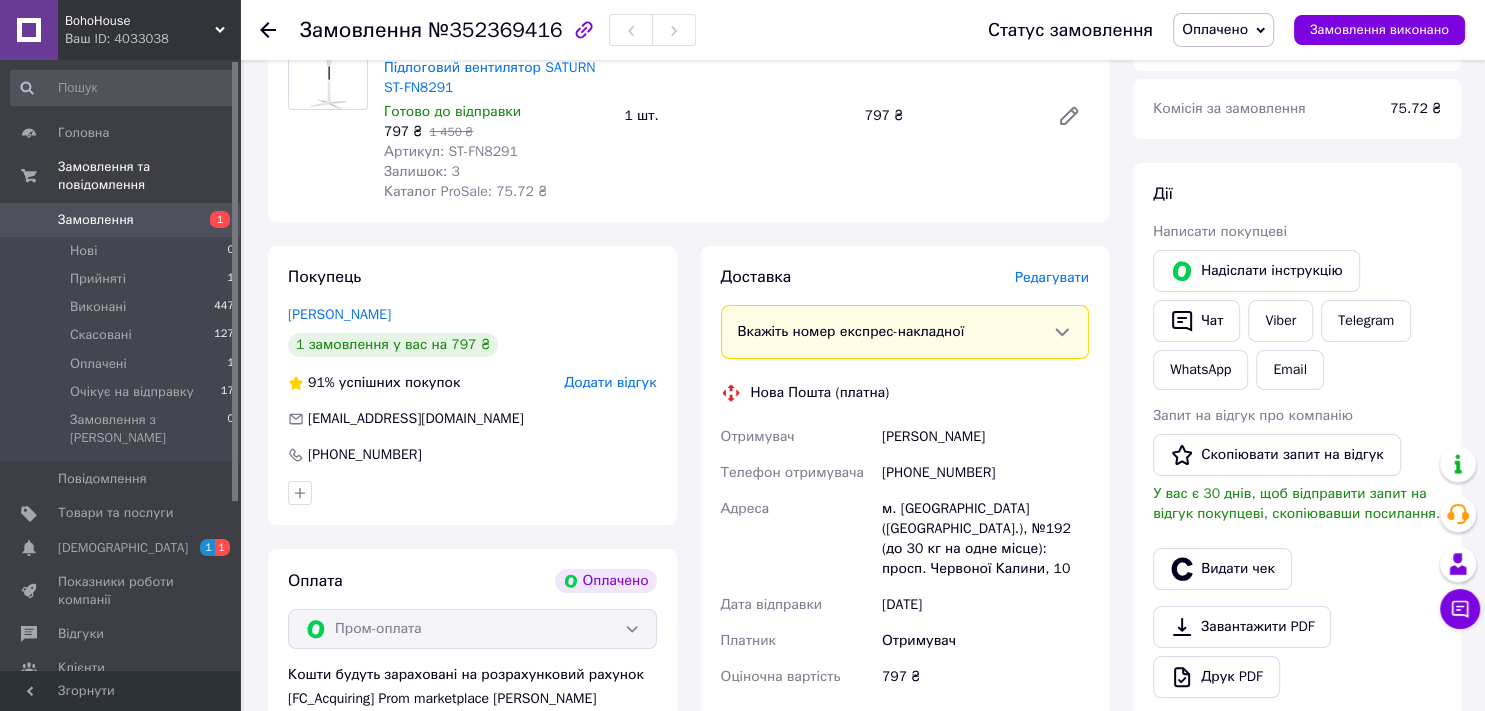 click on "Редагувати" at bounding box center [1052, 277] 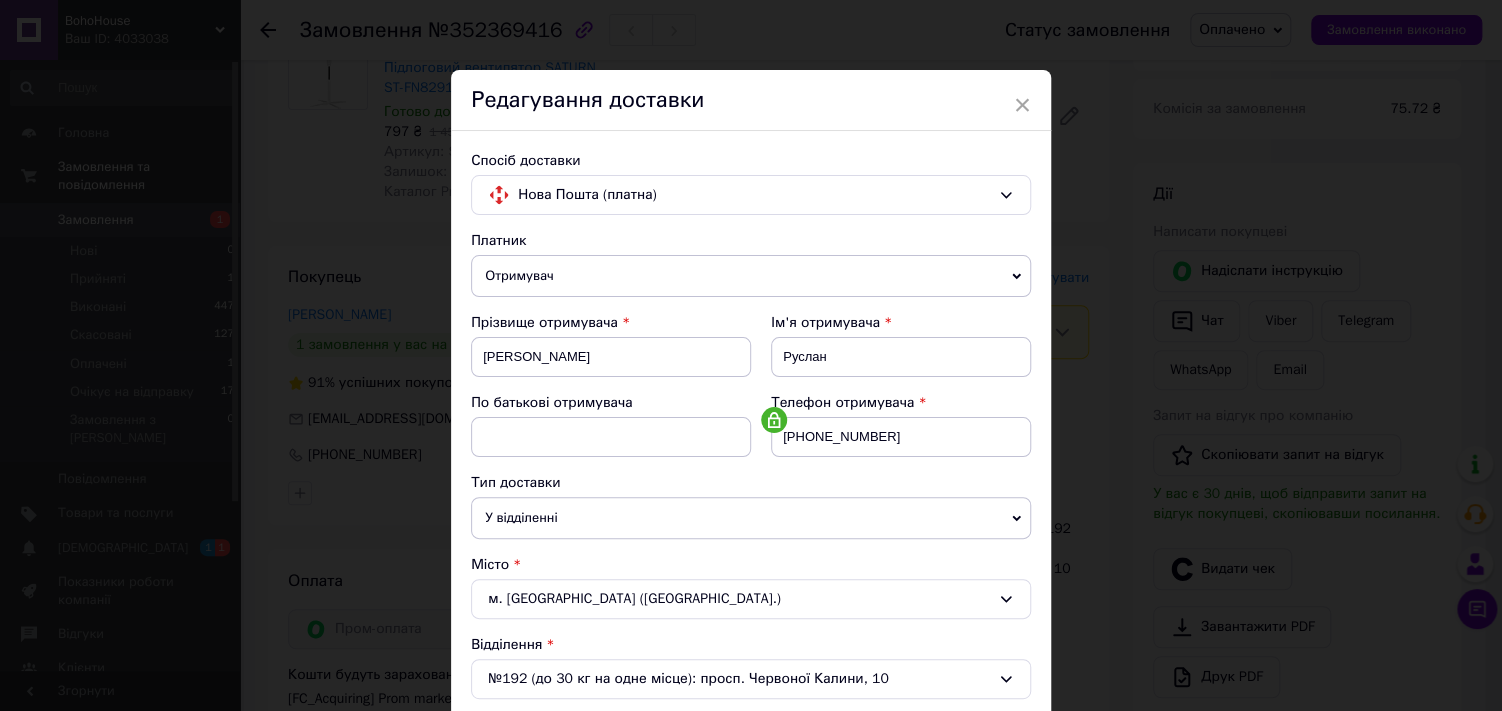 click on "Телефон отримувача [PHONE_NUMBER]" at bounding box center (891, 433) 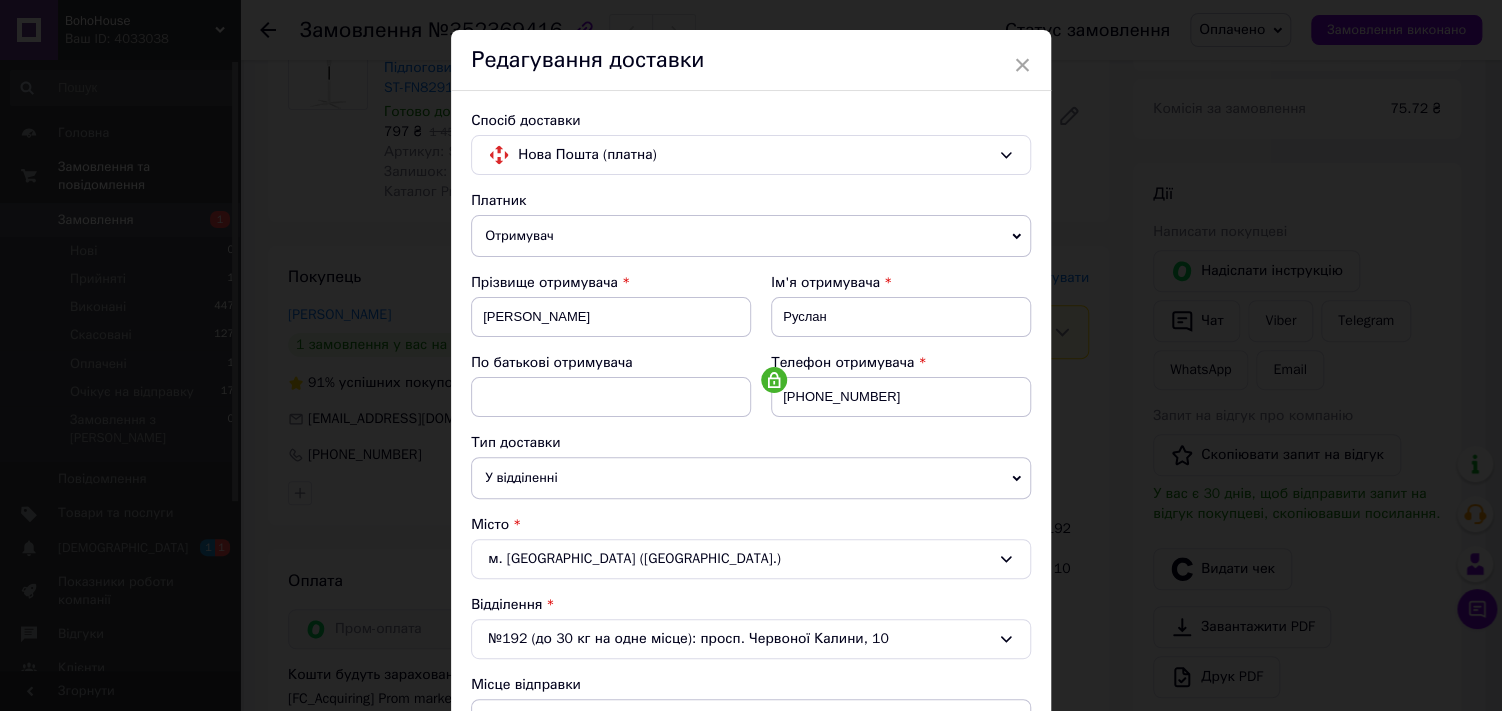 scroll, scrollTop: 80, scrollLeft: 0, axis: vertical 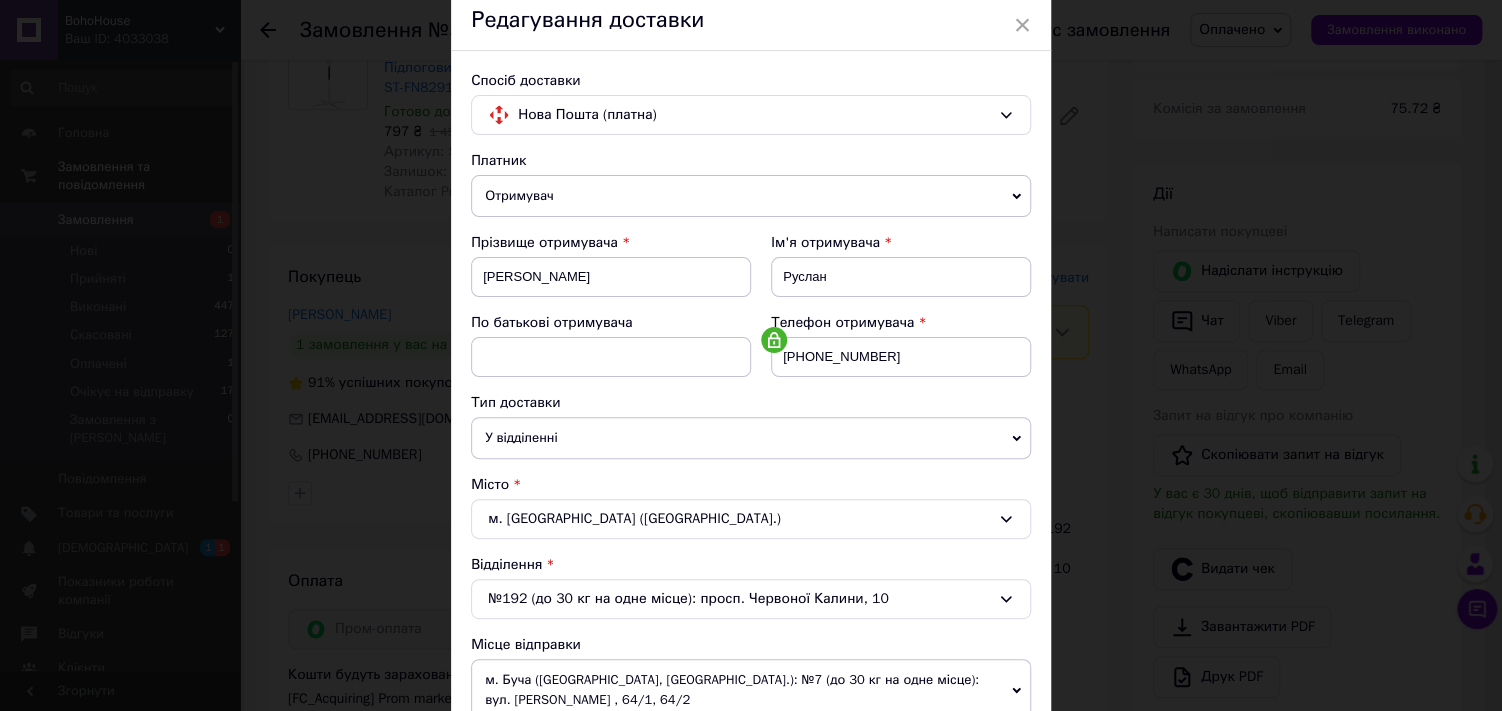 click on "Тип доставки" at bounding box center (751, 403) 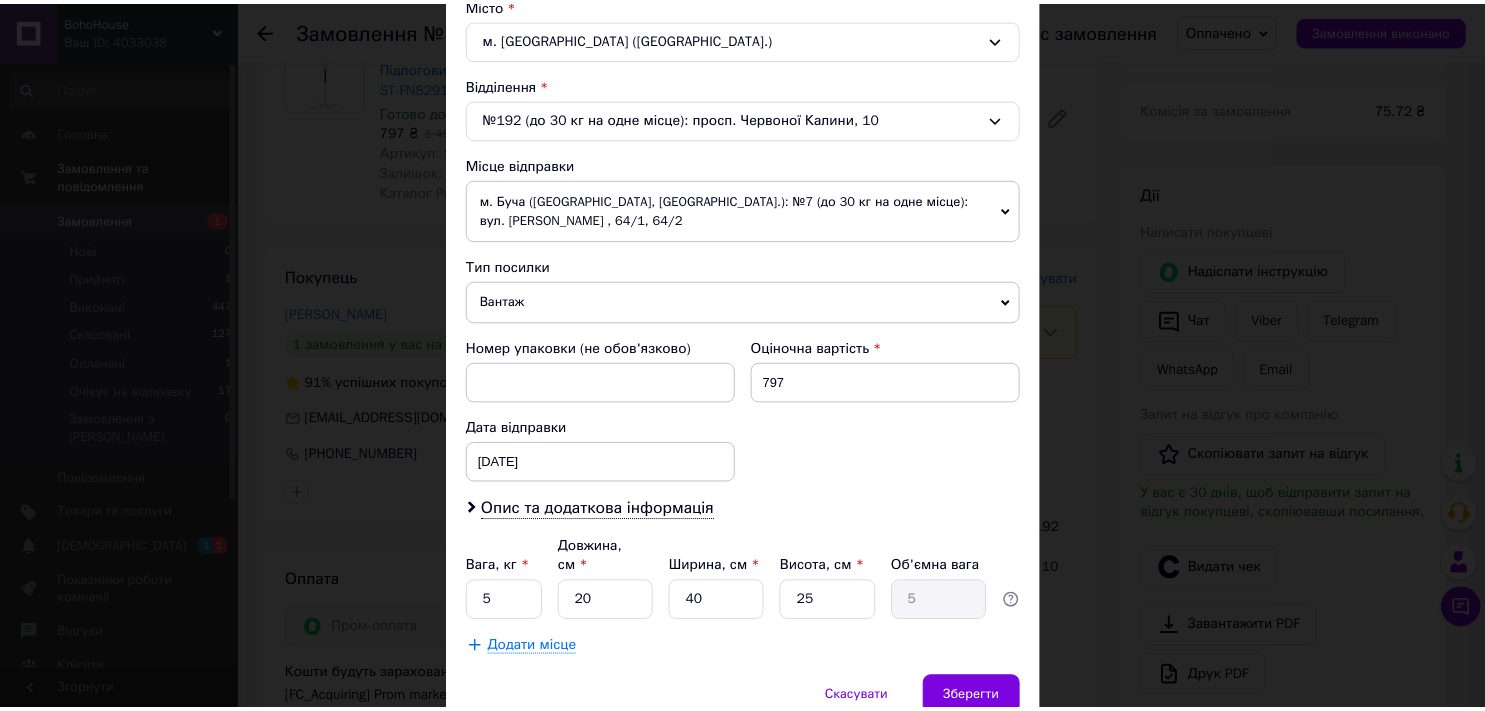 scroll, scrollTop: 600, scrollLeft: 0, axis: vertical 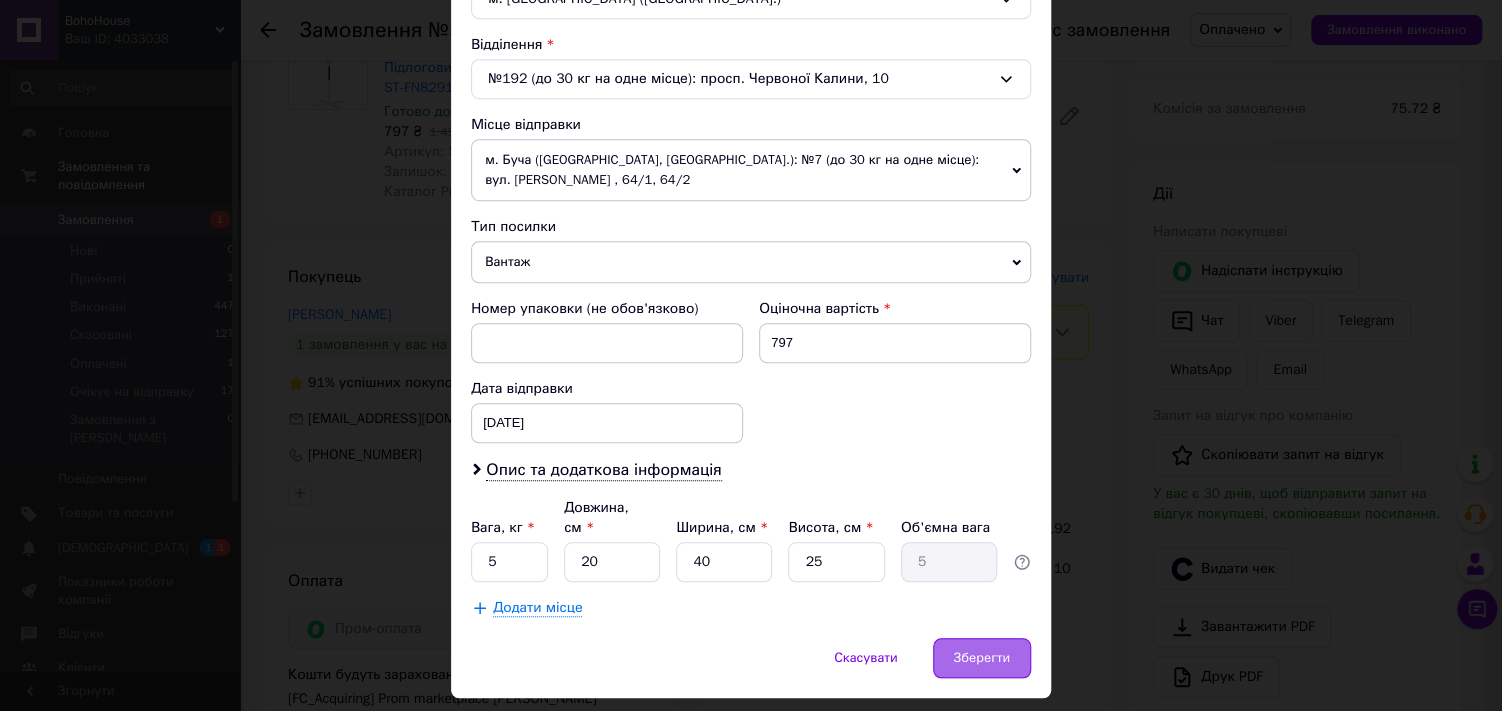 click on "Зберегти" at bounding box center [982, 658] 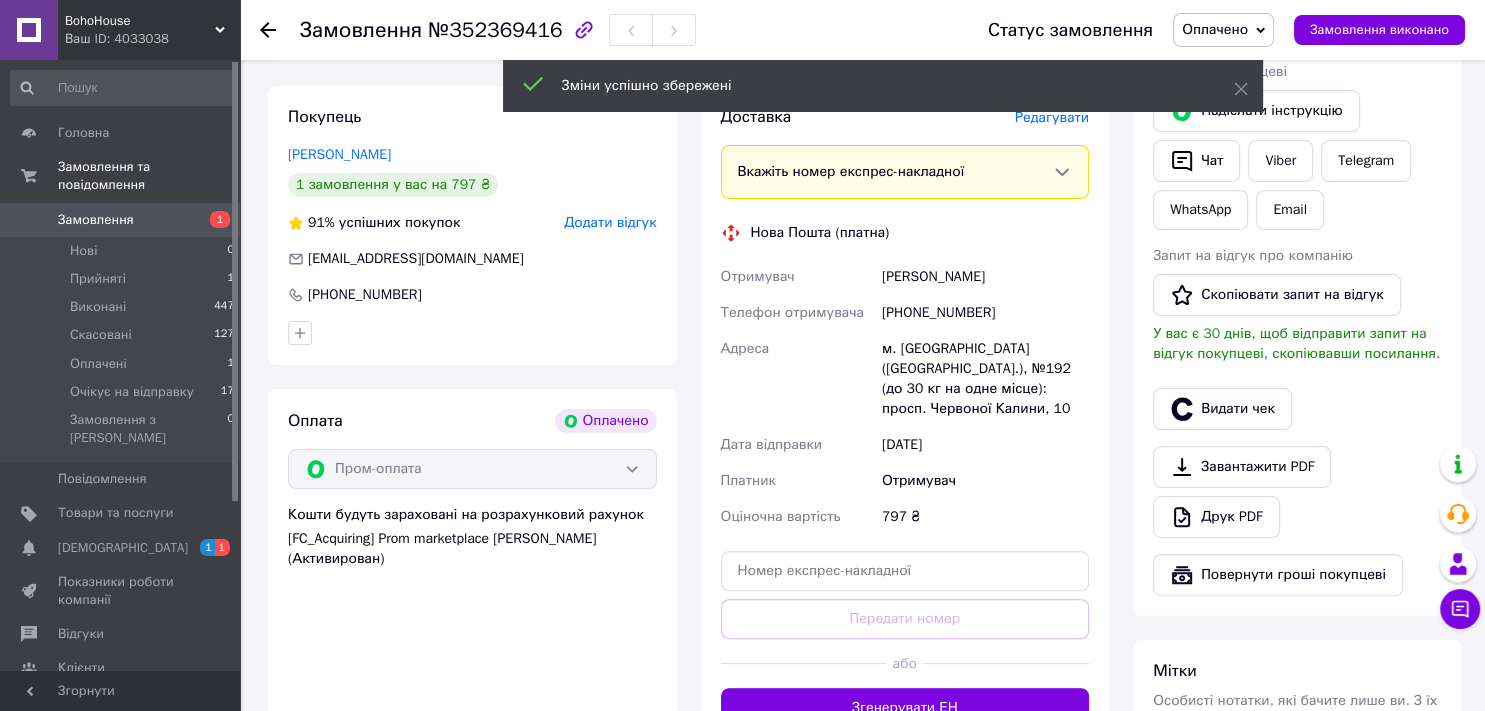 scroll, scrollTop: 463, scrollLeft: 0, axis: vertical 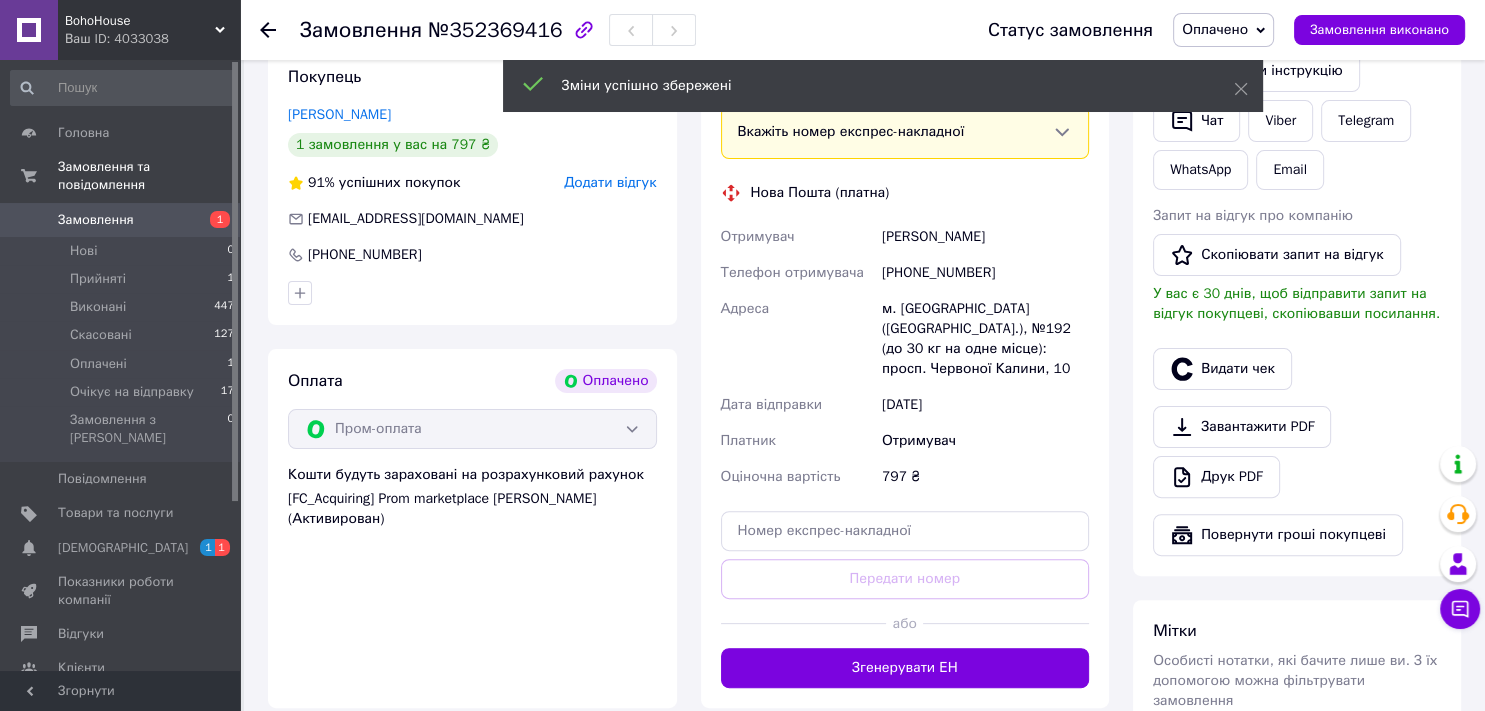 click on "Згенерувати ЕН" at bounding box center (905, 668) 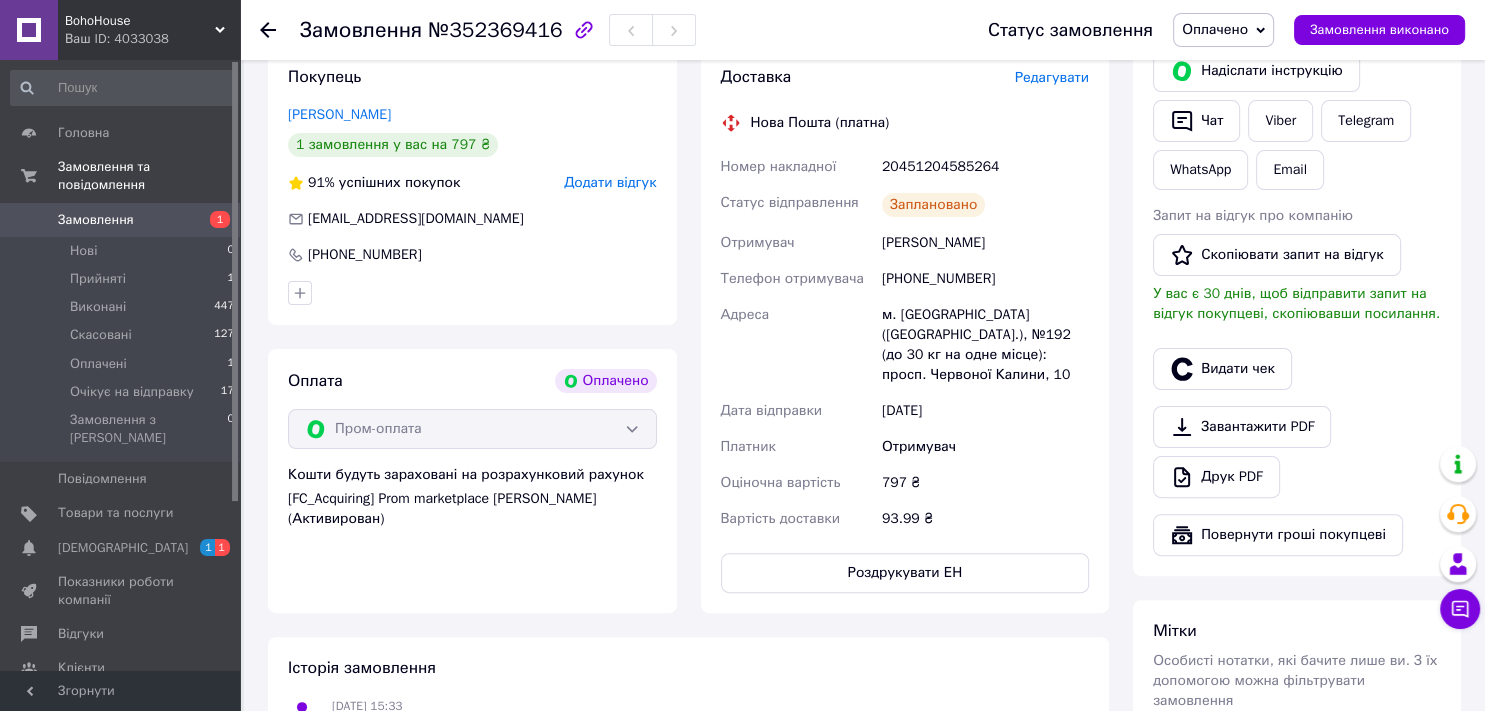 scroll, scrollTop: 0, scrollLeft: 0, axis: both 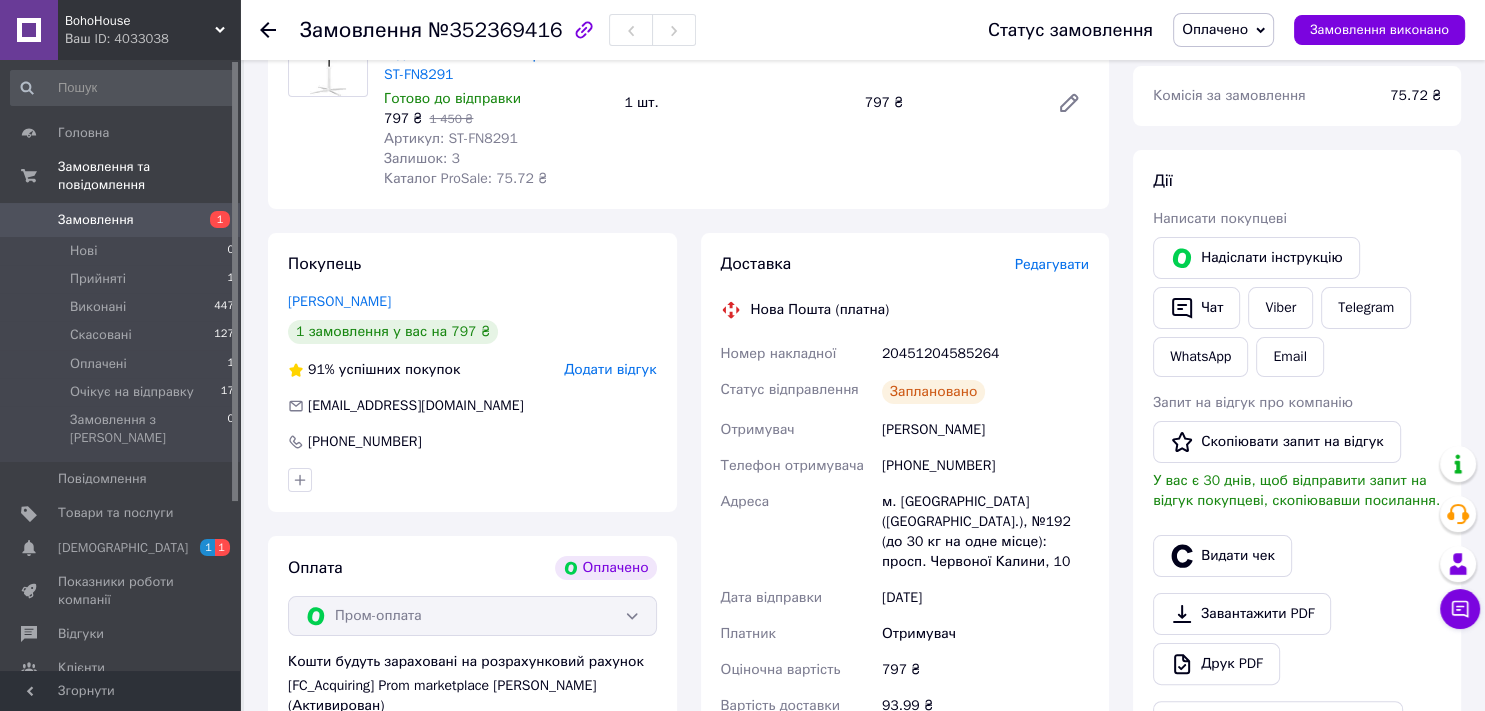 click on "Оплачено" at bounding box center [1223, 30] 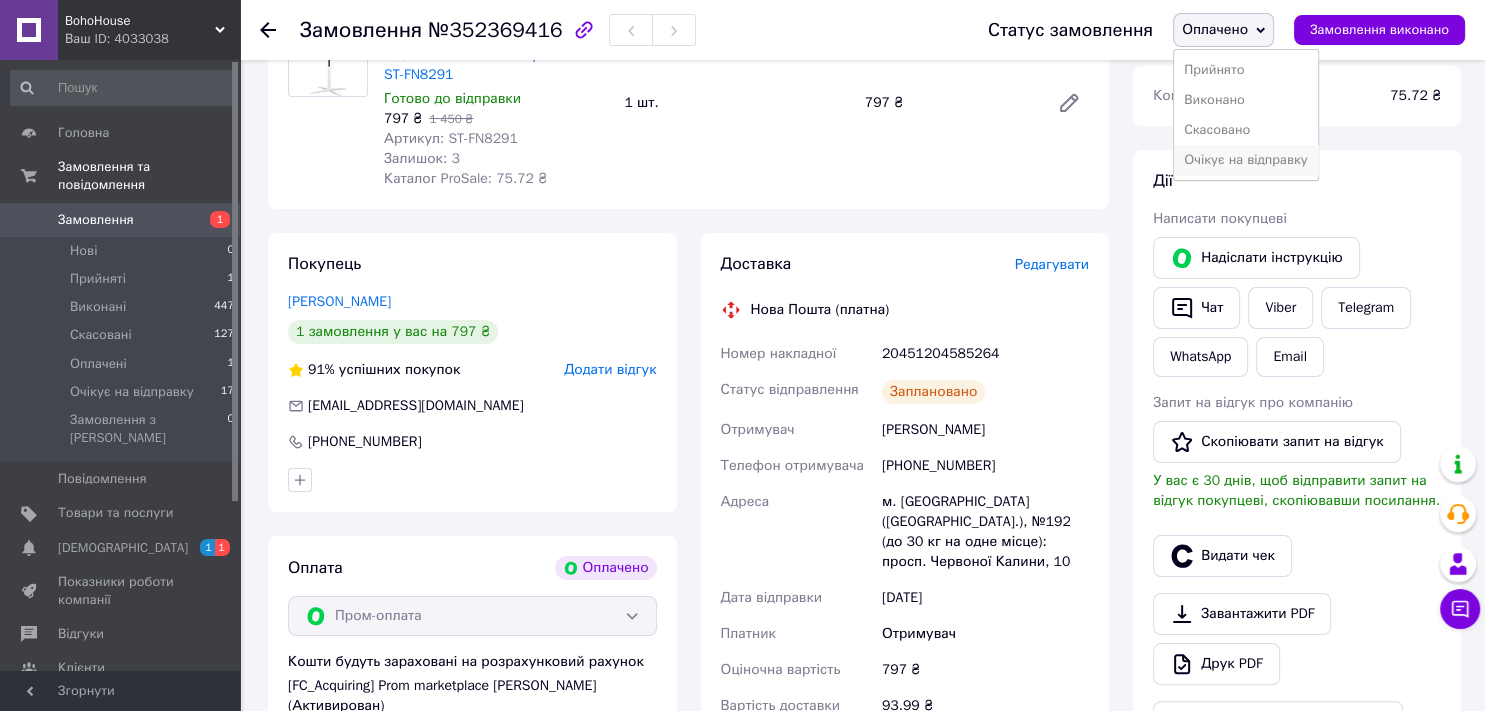 click on "Очікує на відправку" at bounding box center (1246, 160) 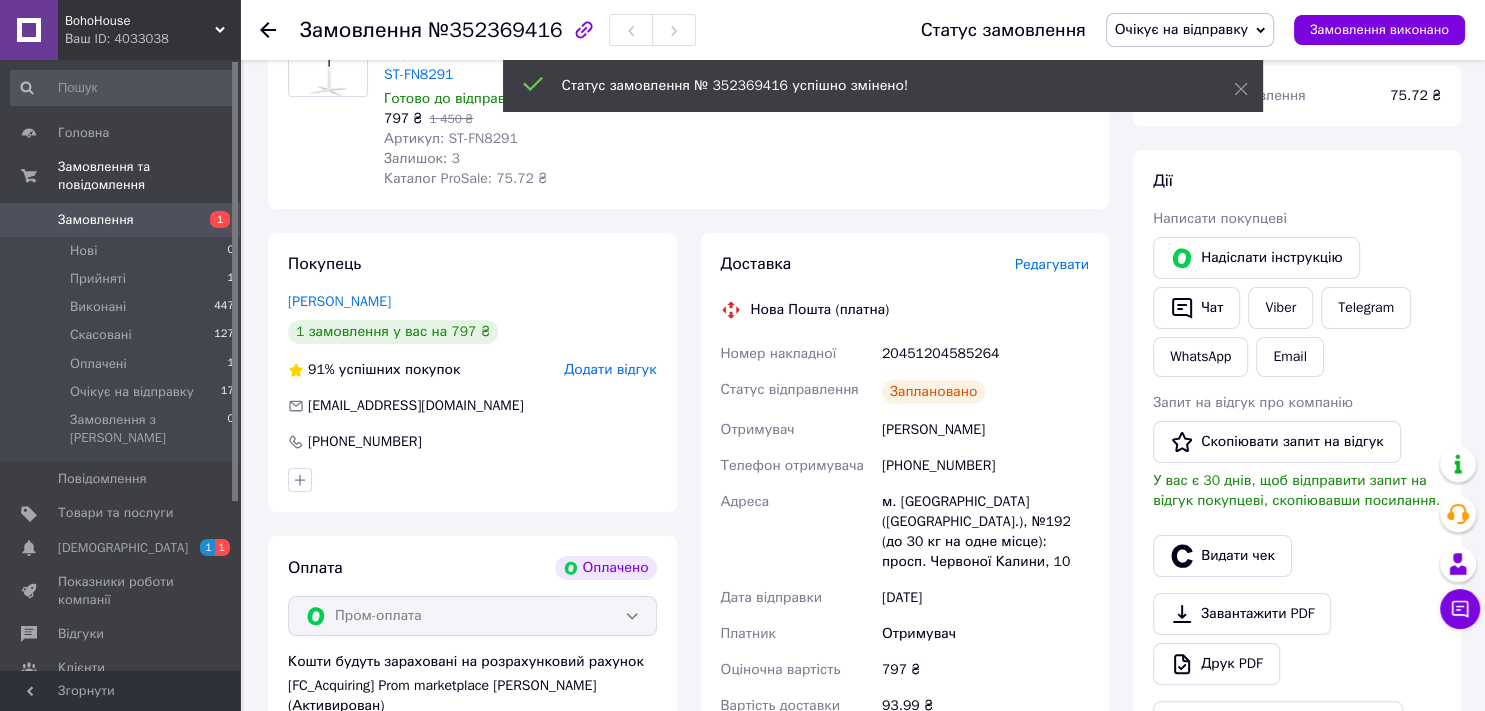 click on "Замовлення 1" at bounding box center [123, 220] 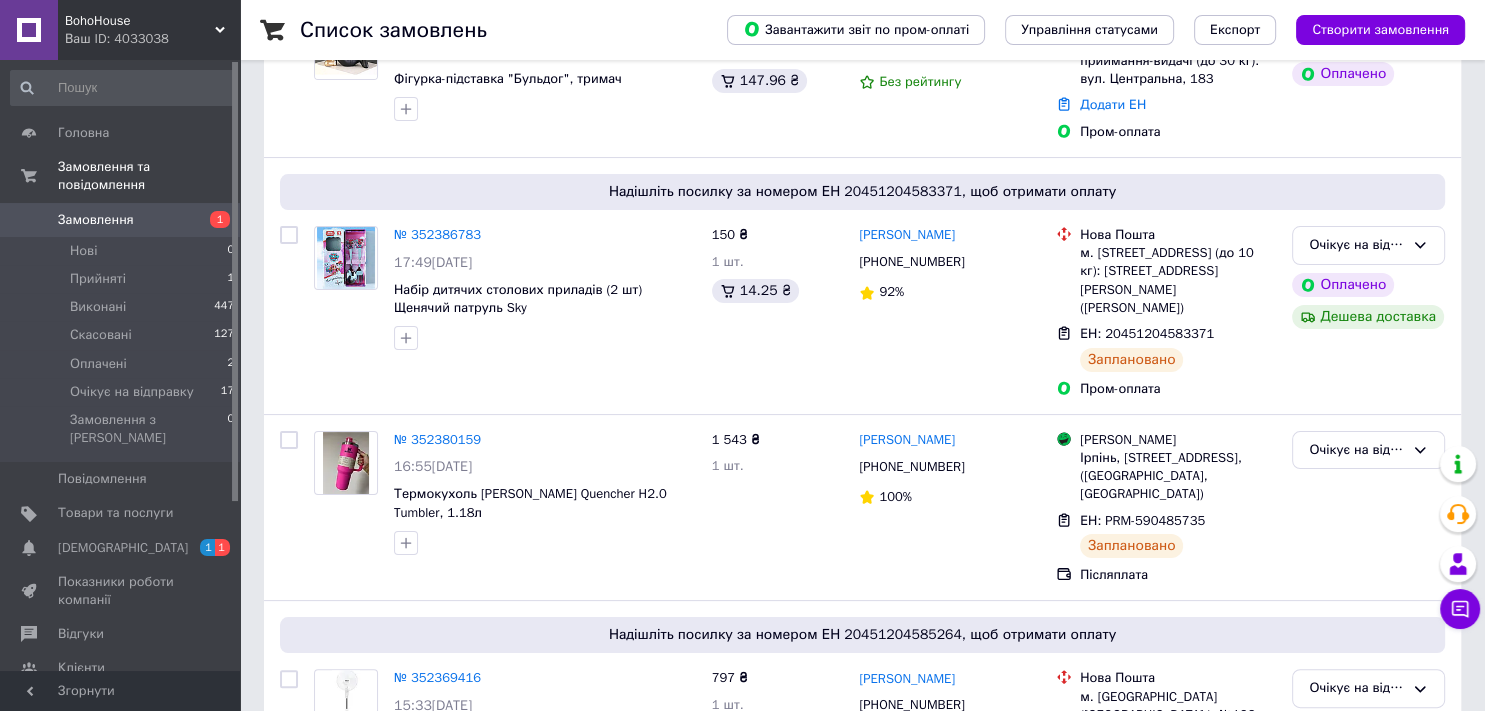 scroll, scrollTop: 249, scrollLeft: 0, axis: vertical 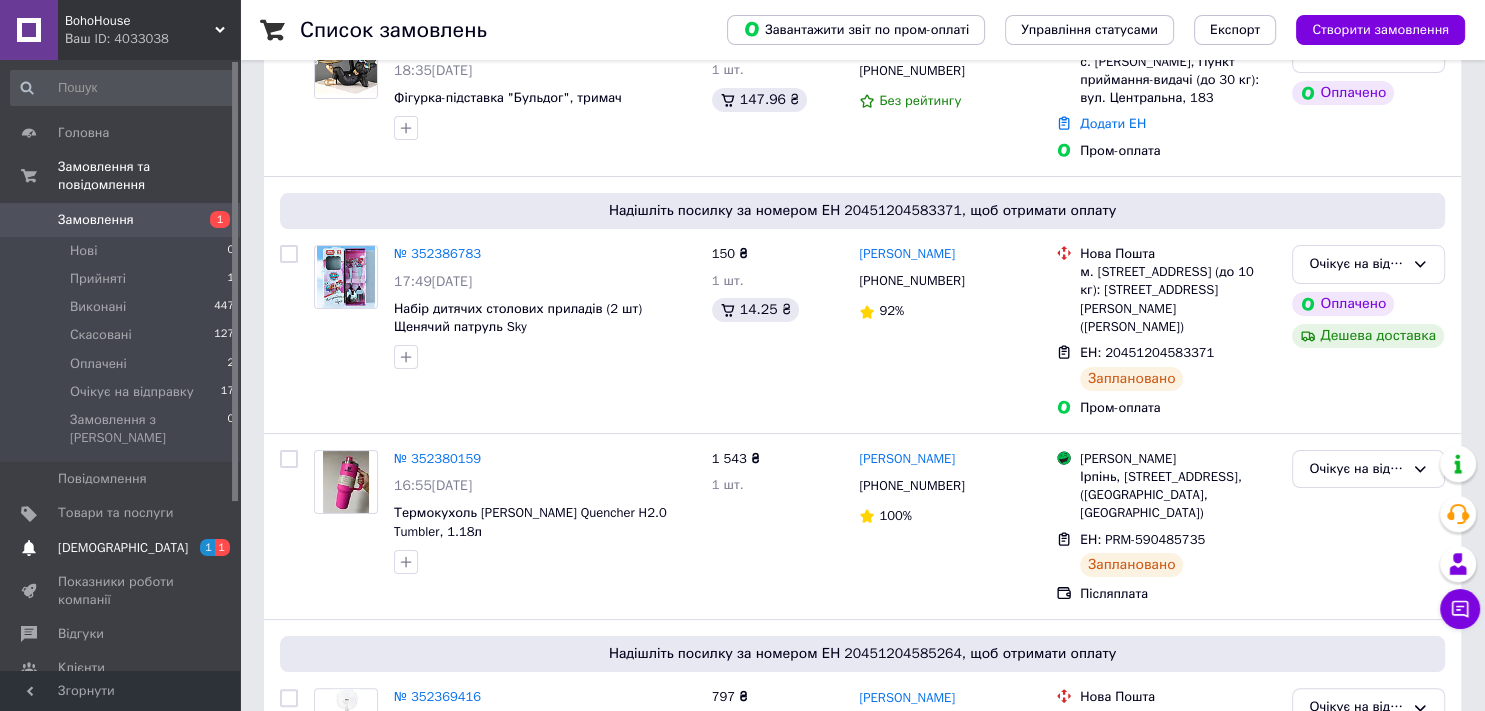 click on "[DEMOGRAPHIC_DATA]" at bounding box center (121, 548) 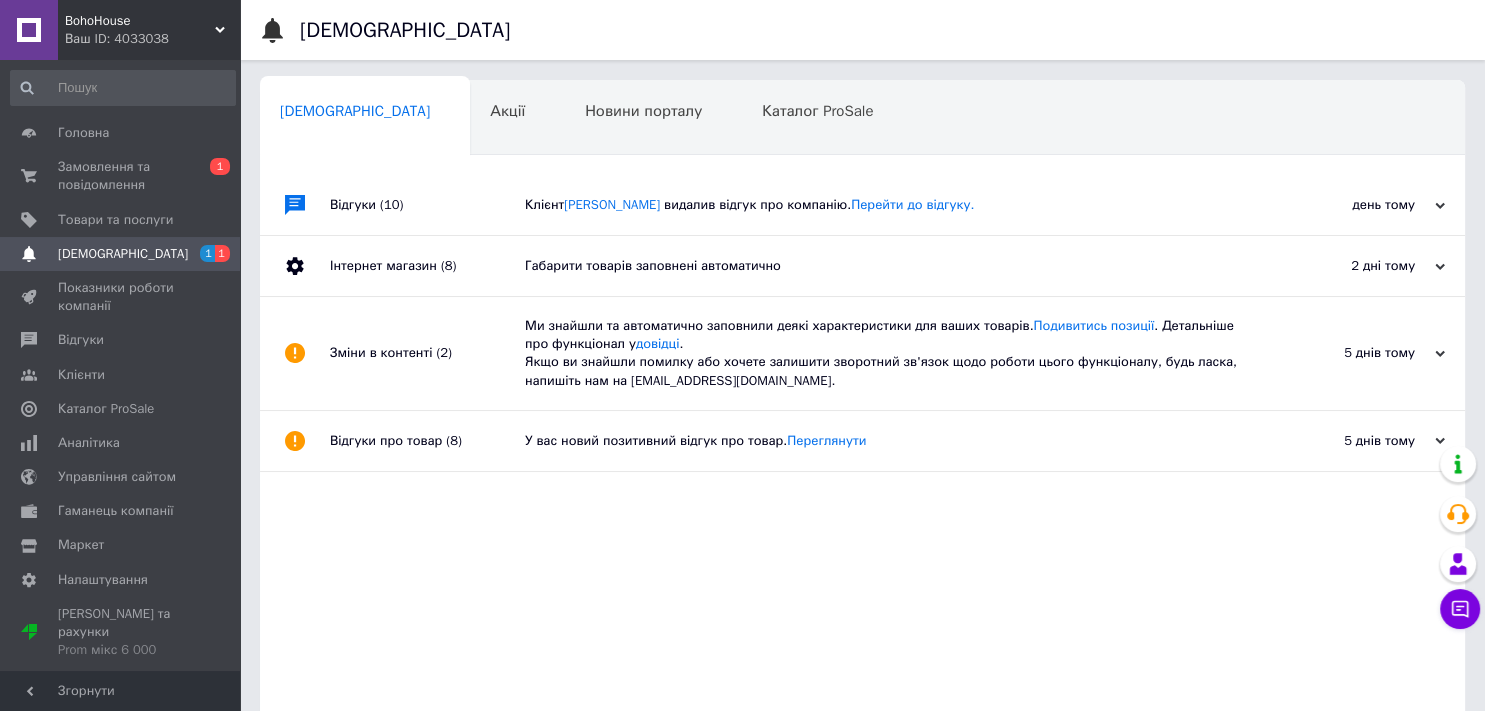 click on "видалив відгук про компанію.
Перейти до відгуку." at bounding box center [819, 204] 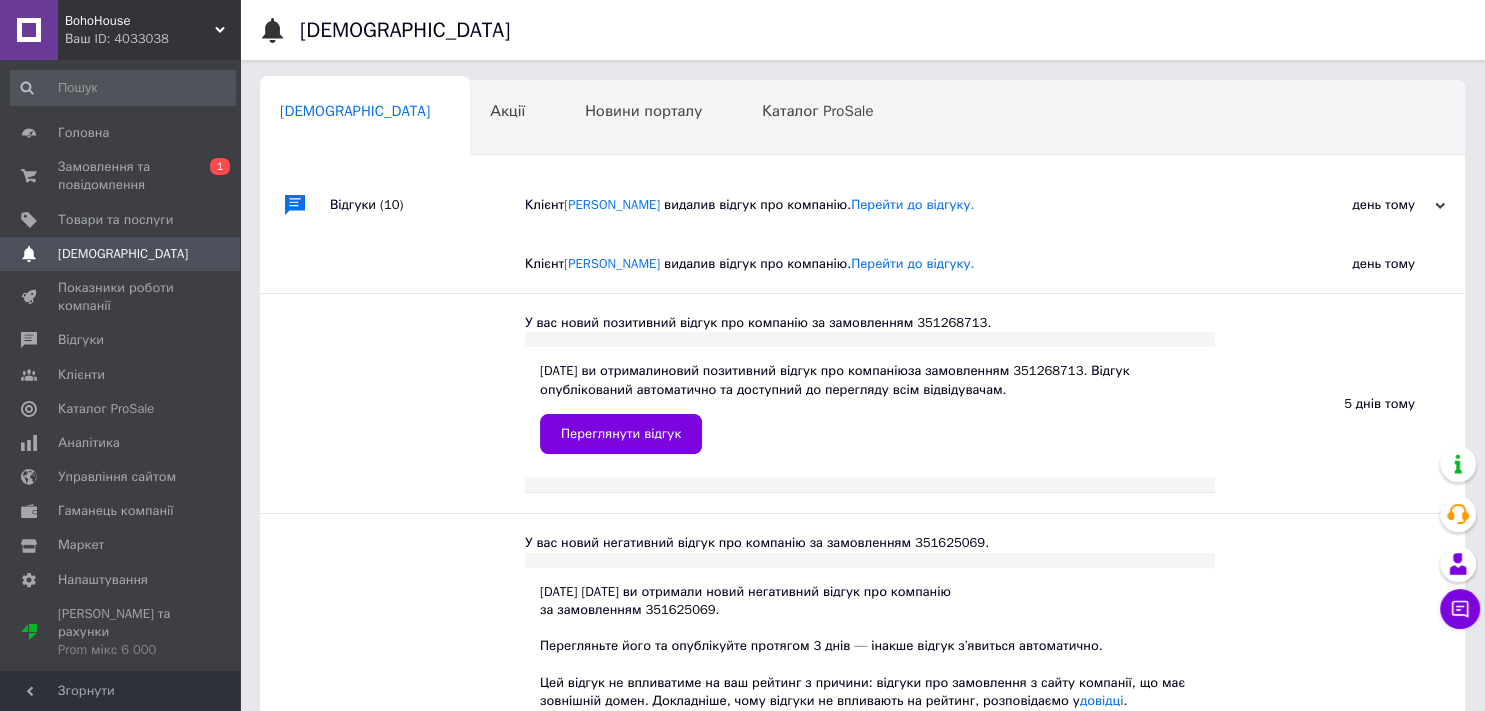click on "видалив відгук про компанію.
Перейти до відгуку." at bounding box center [819, 204] 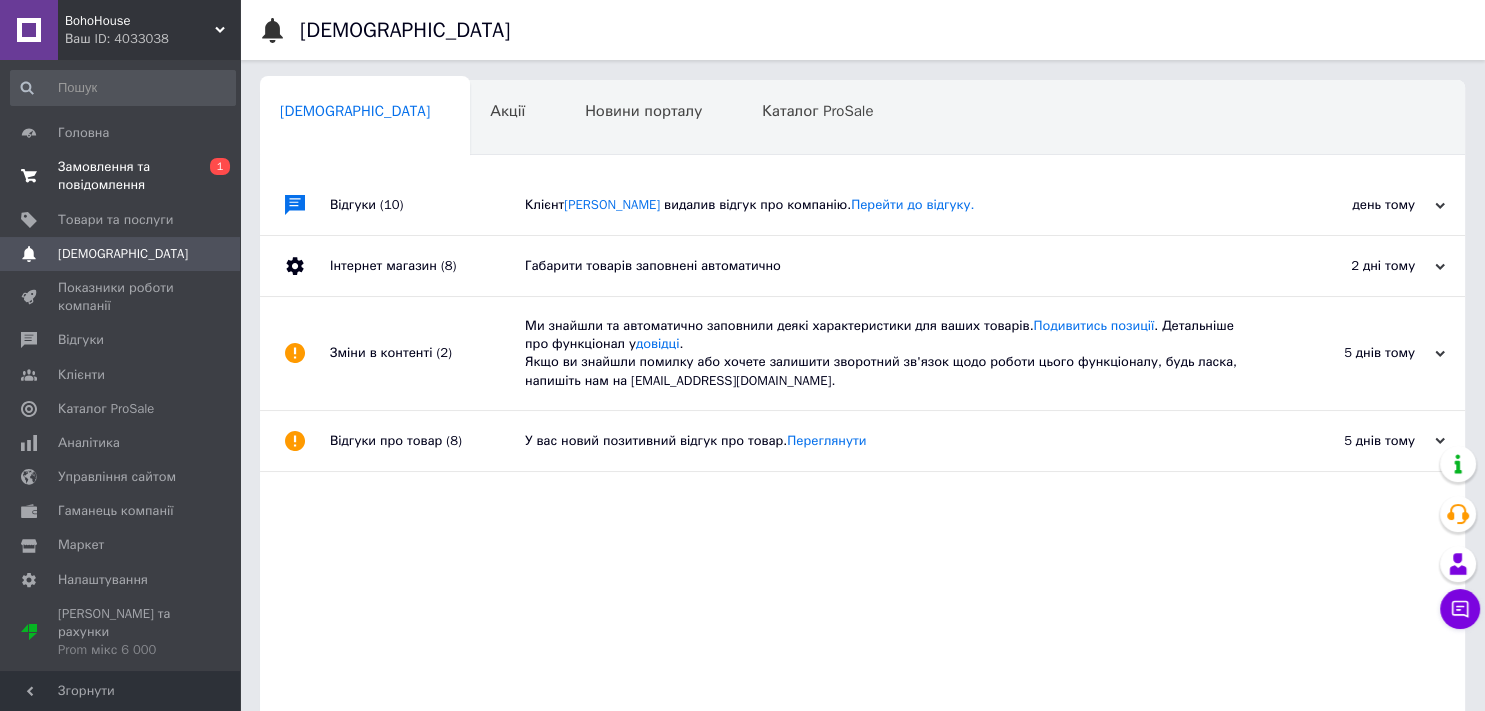 click on "0 1" at bounding box center [212, 176] 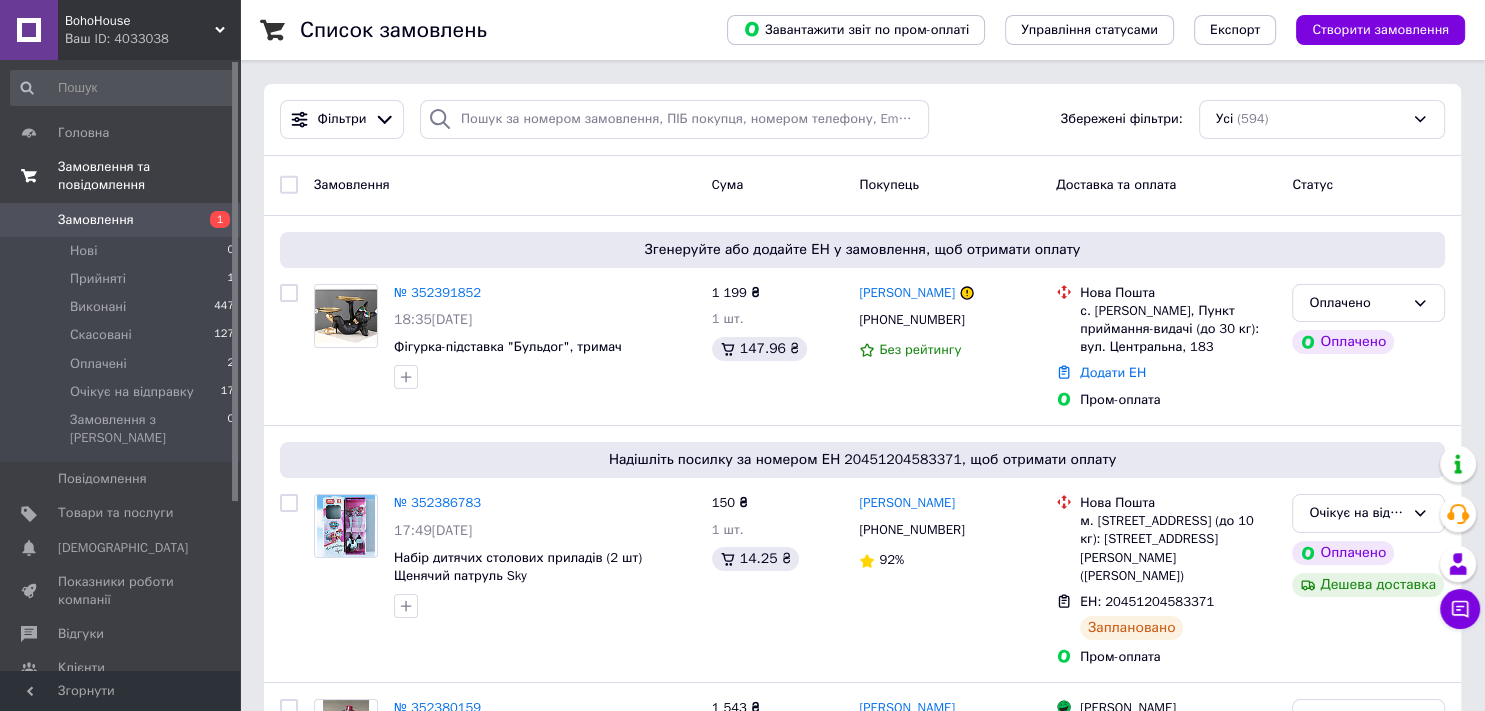 drag, startPoint x: 642, startPoint y: 77, endPoint x: 669, endPoint y: -51, distance: 130.81667 